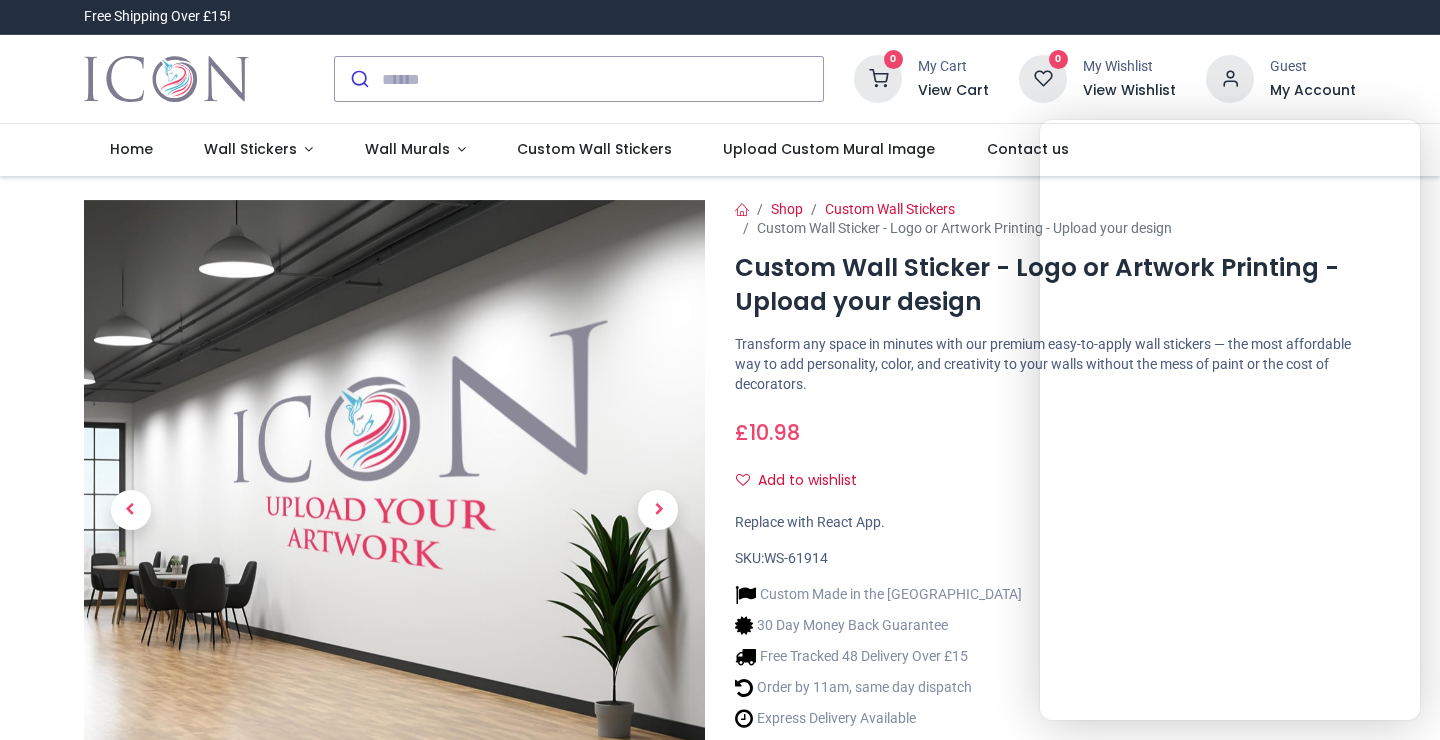 scroll, scrollTop: 0, scrollLeft: 0, axis: both 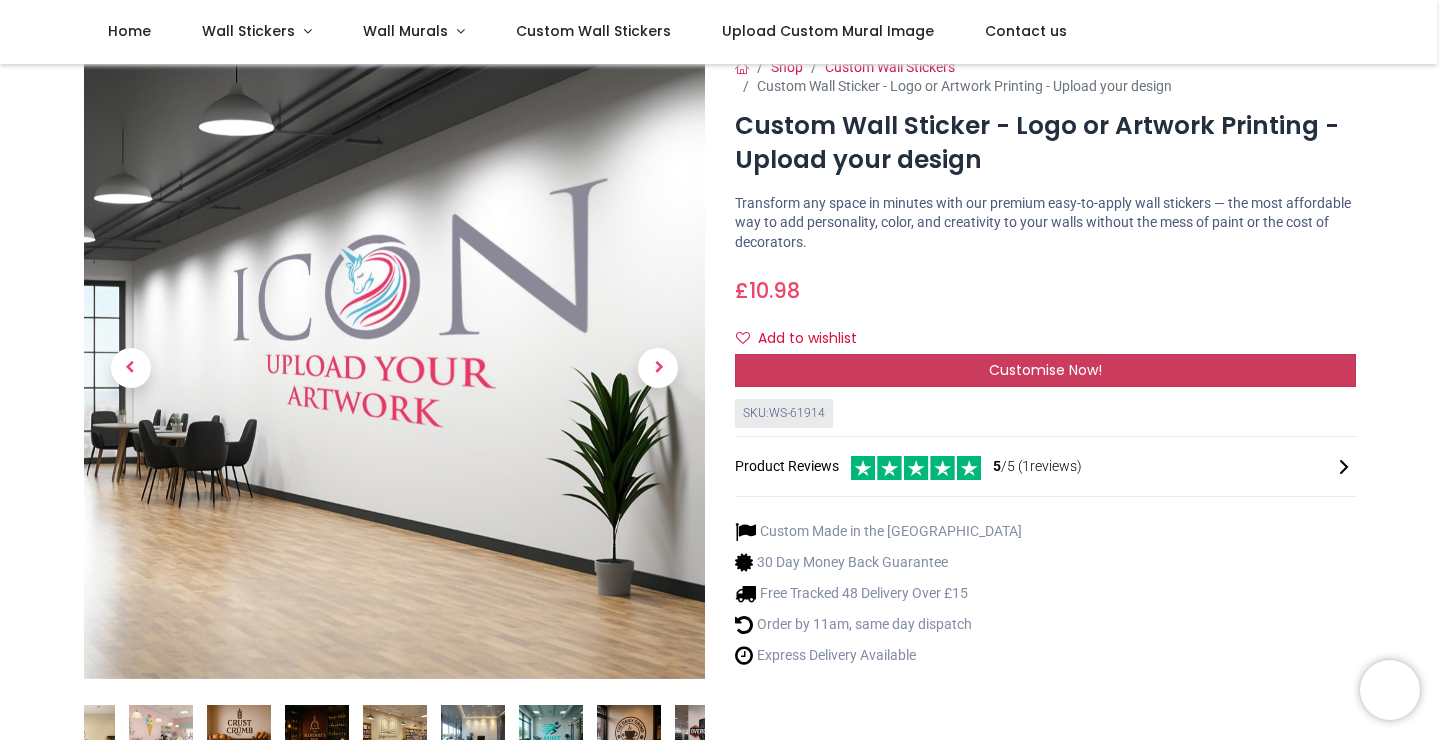 click on "Customise Now!" at bounding box center [1045, 371] 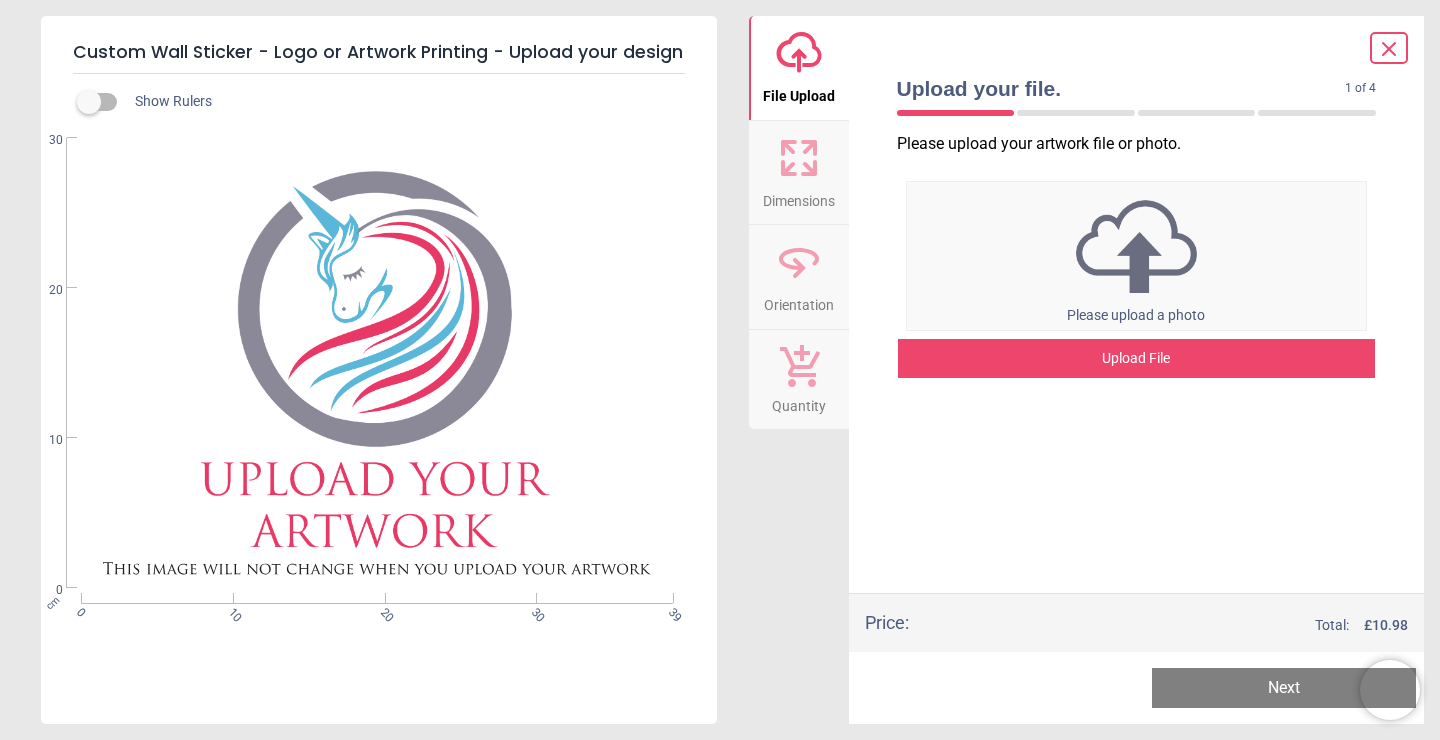 click on "Upload File" at bounding box center [1137, 359] 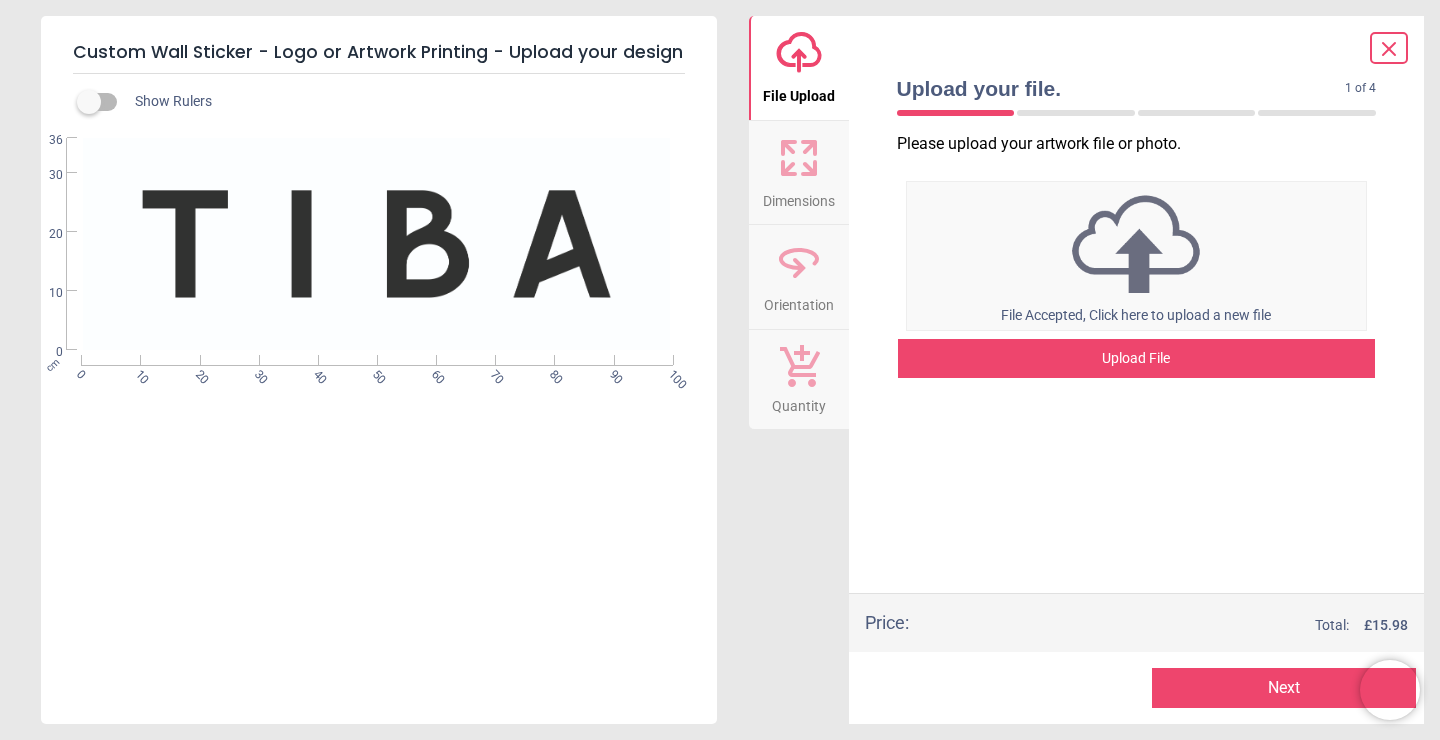 click at bounding box center (89, 102) 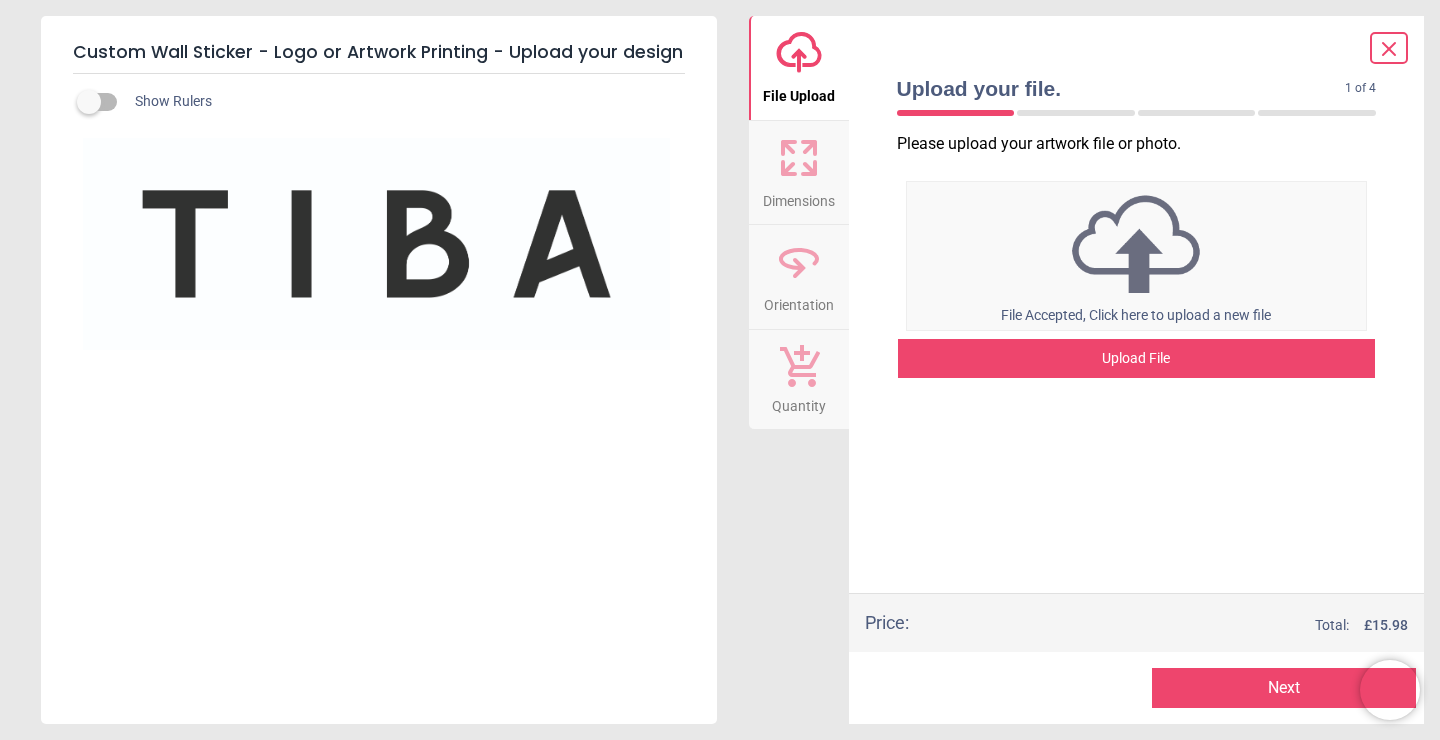 click on "Show Rulers" at bounding box center [403, 102] 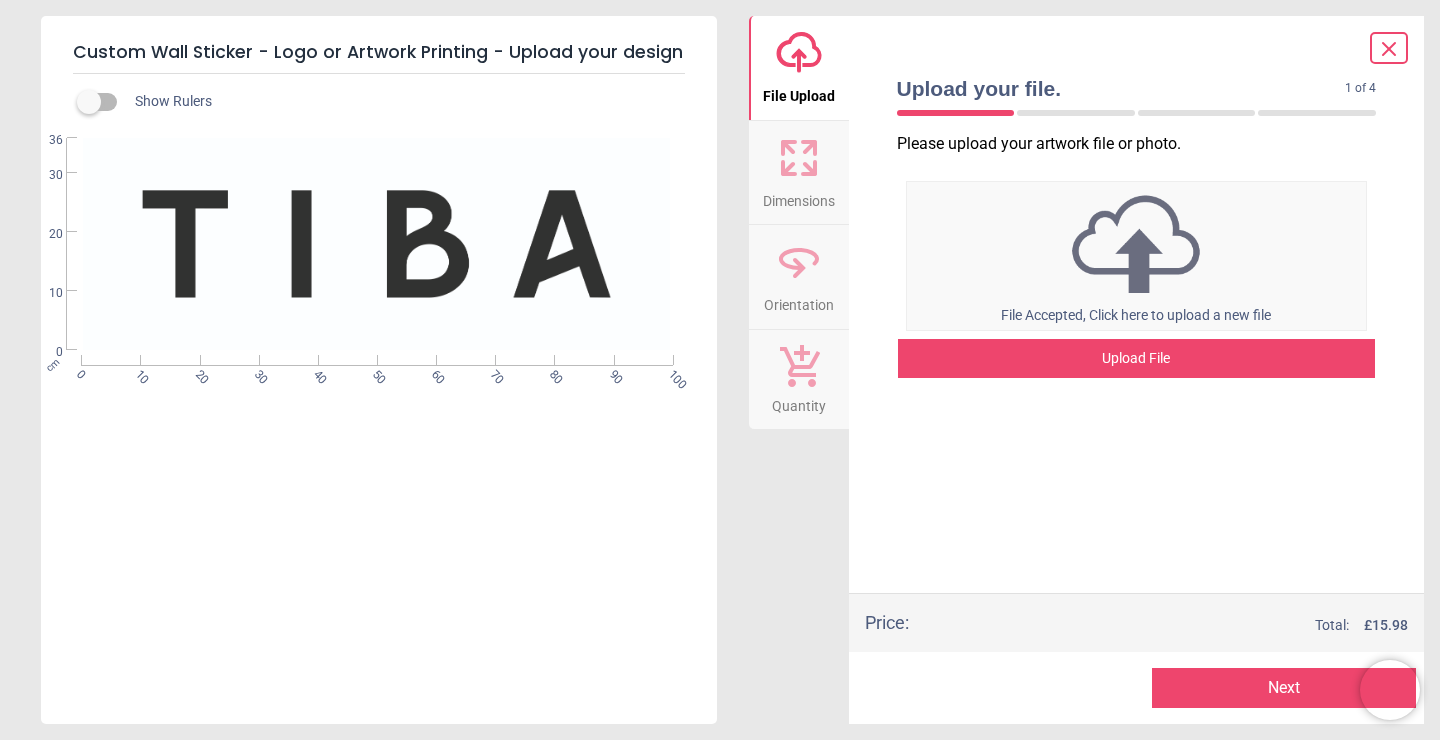 click 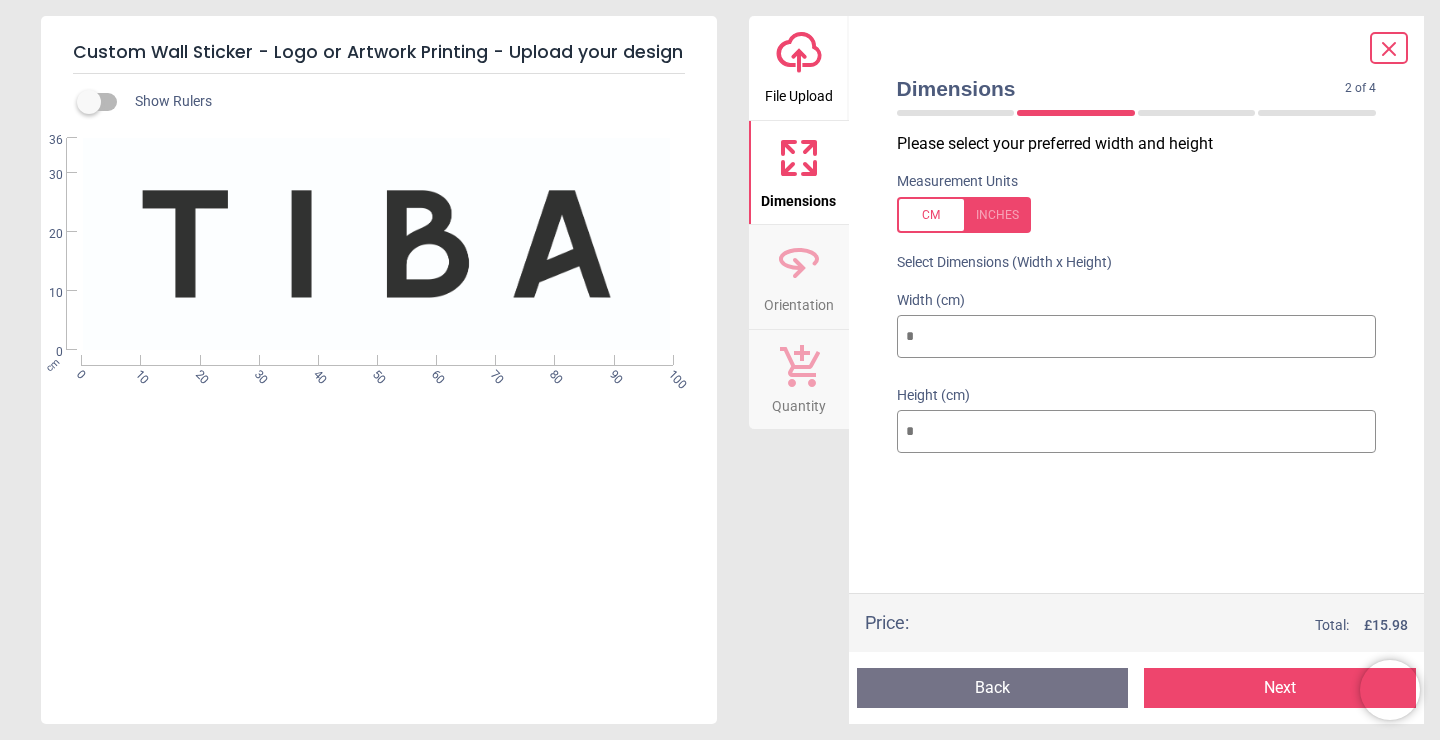 click on "***" at bounding box center (1137, 337) 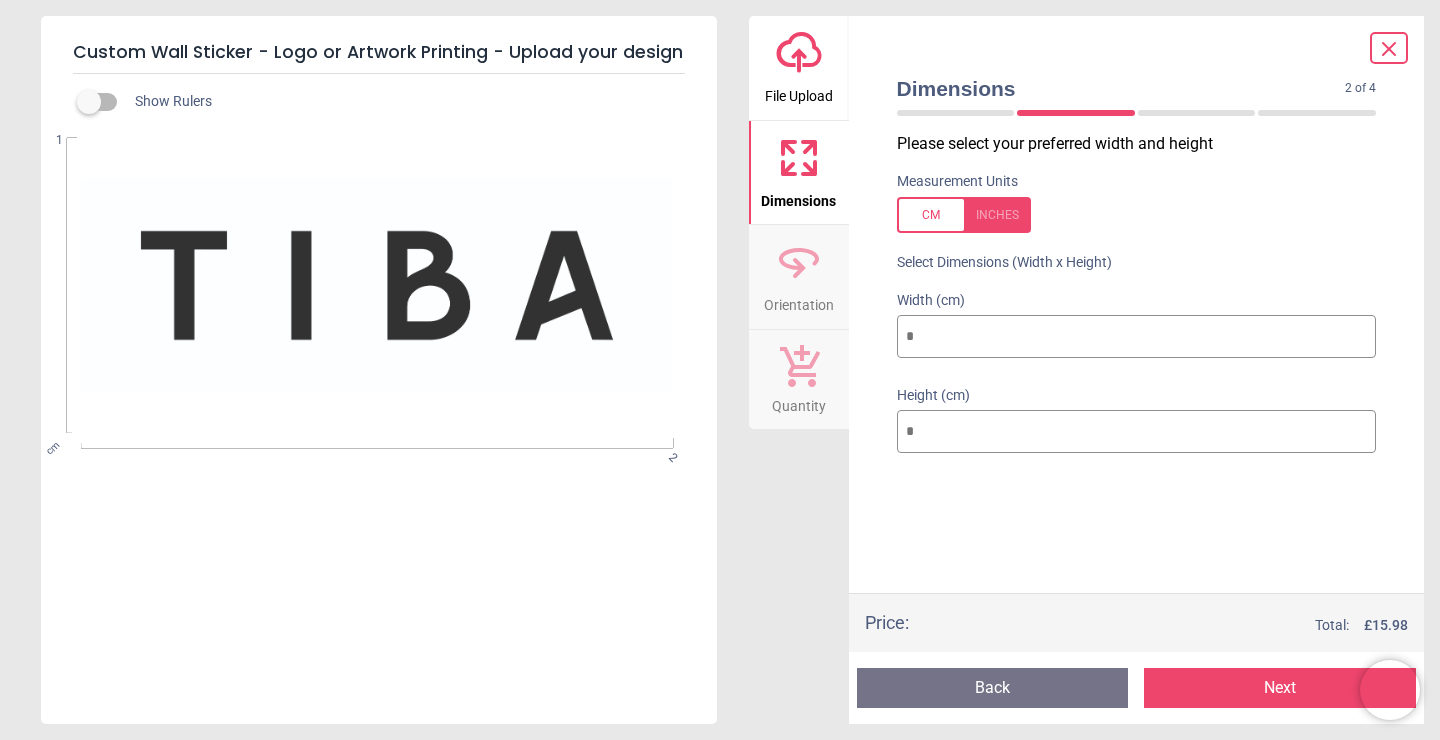 type on "**" 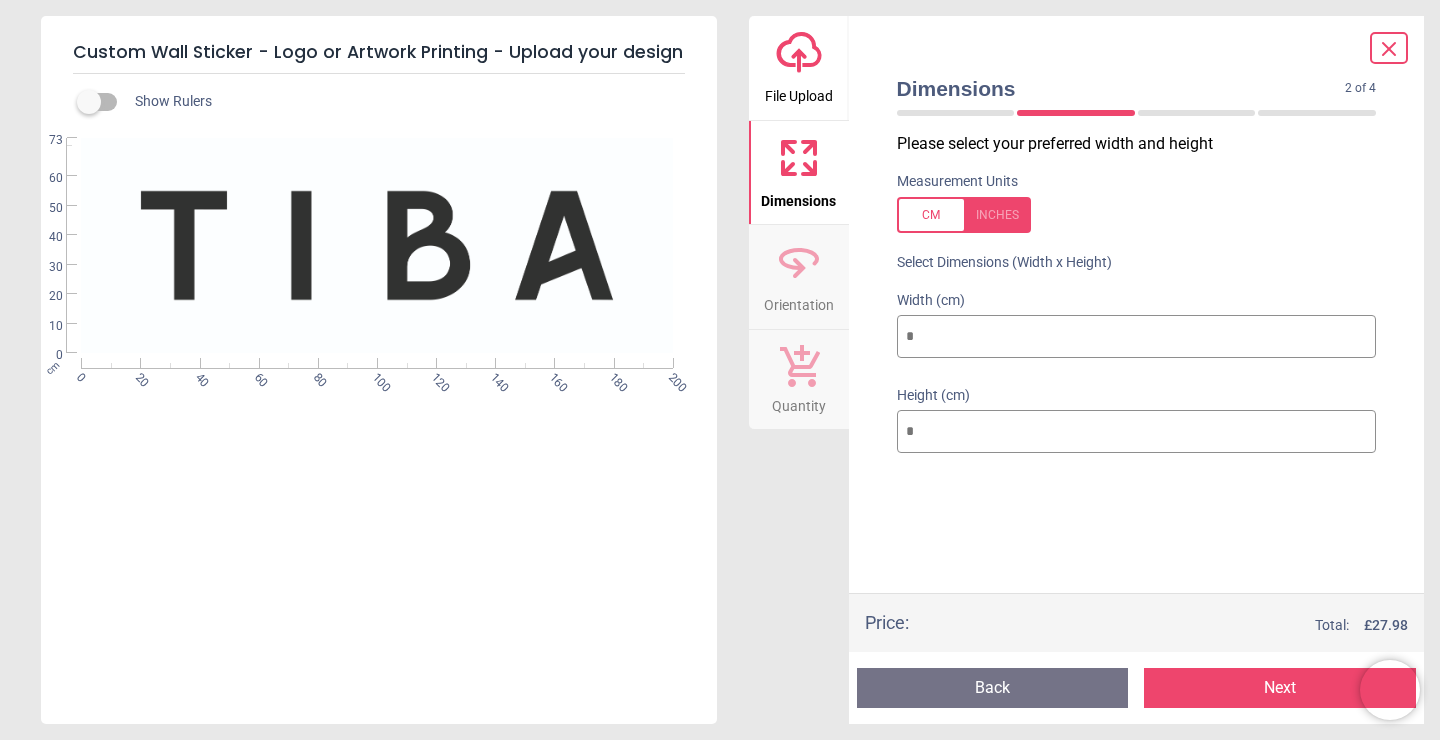 click on "**" at bounding box center [1137, 432] 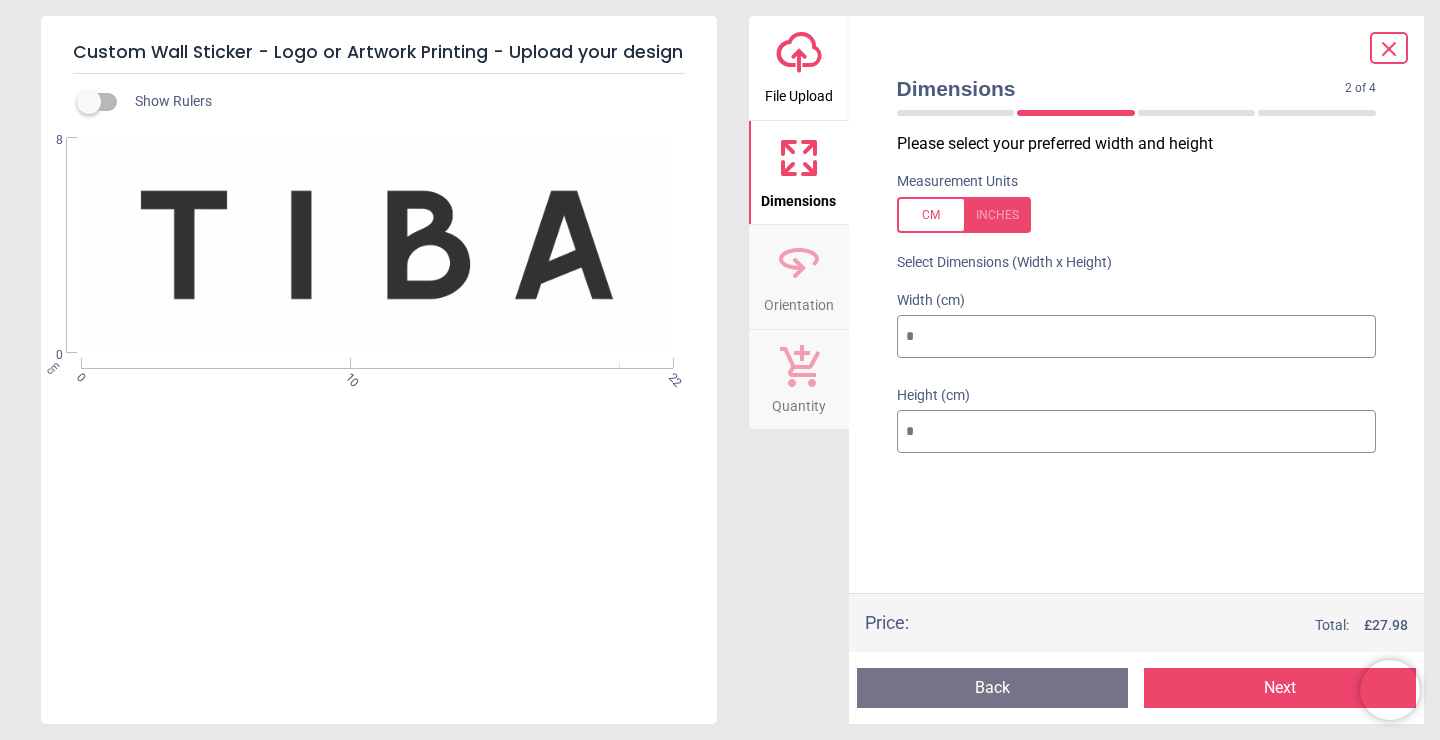 type on "***" 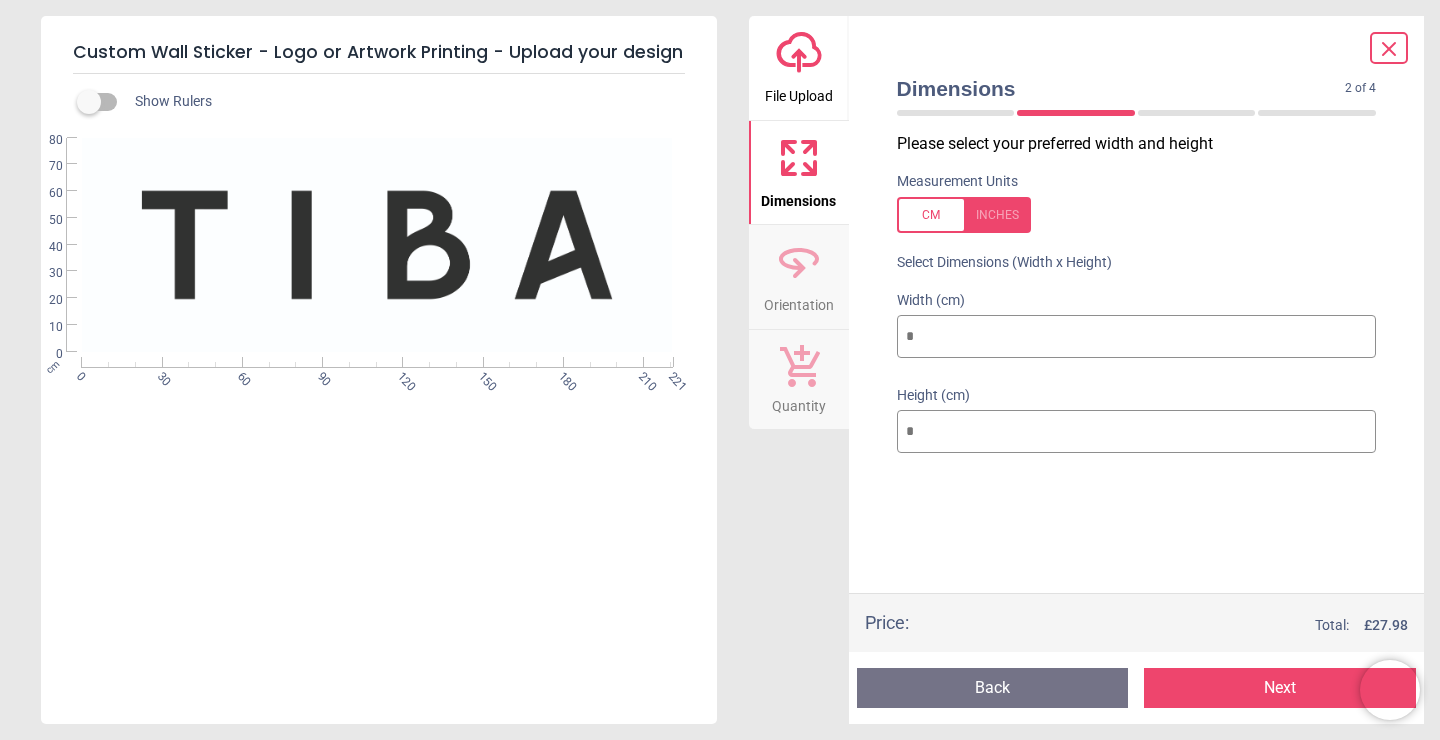 type on "**" 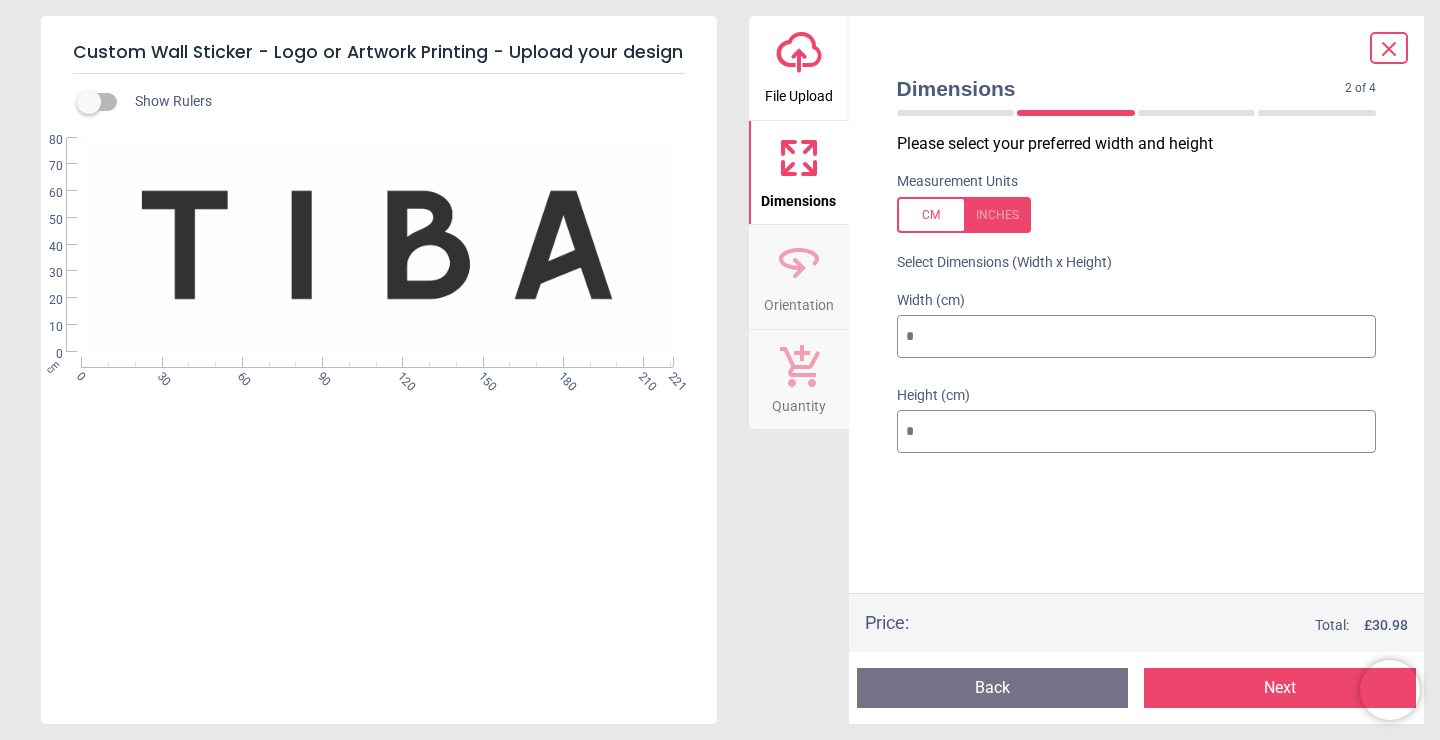 click on "**" at bounding box center (1137, 432) 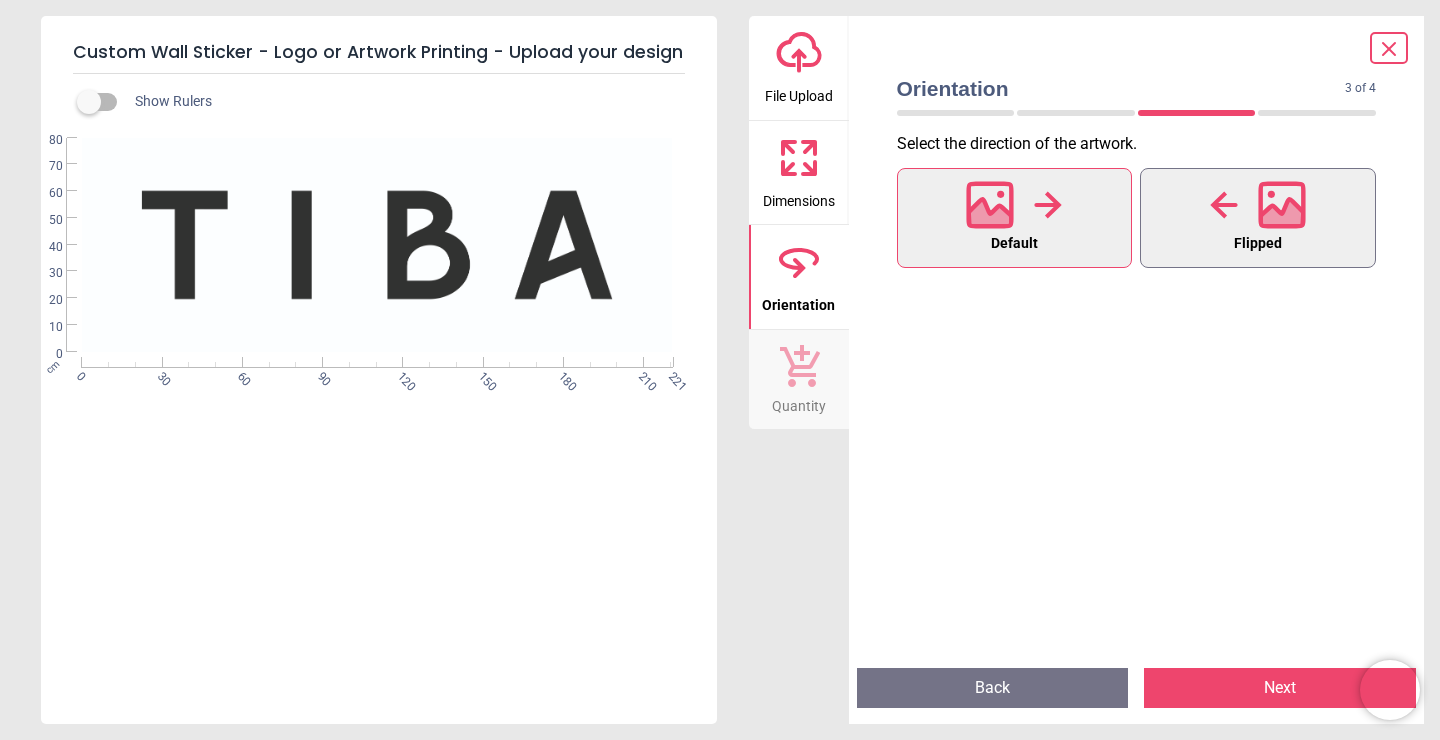 click 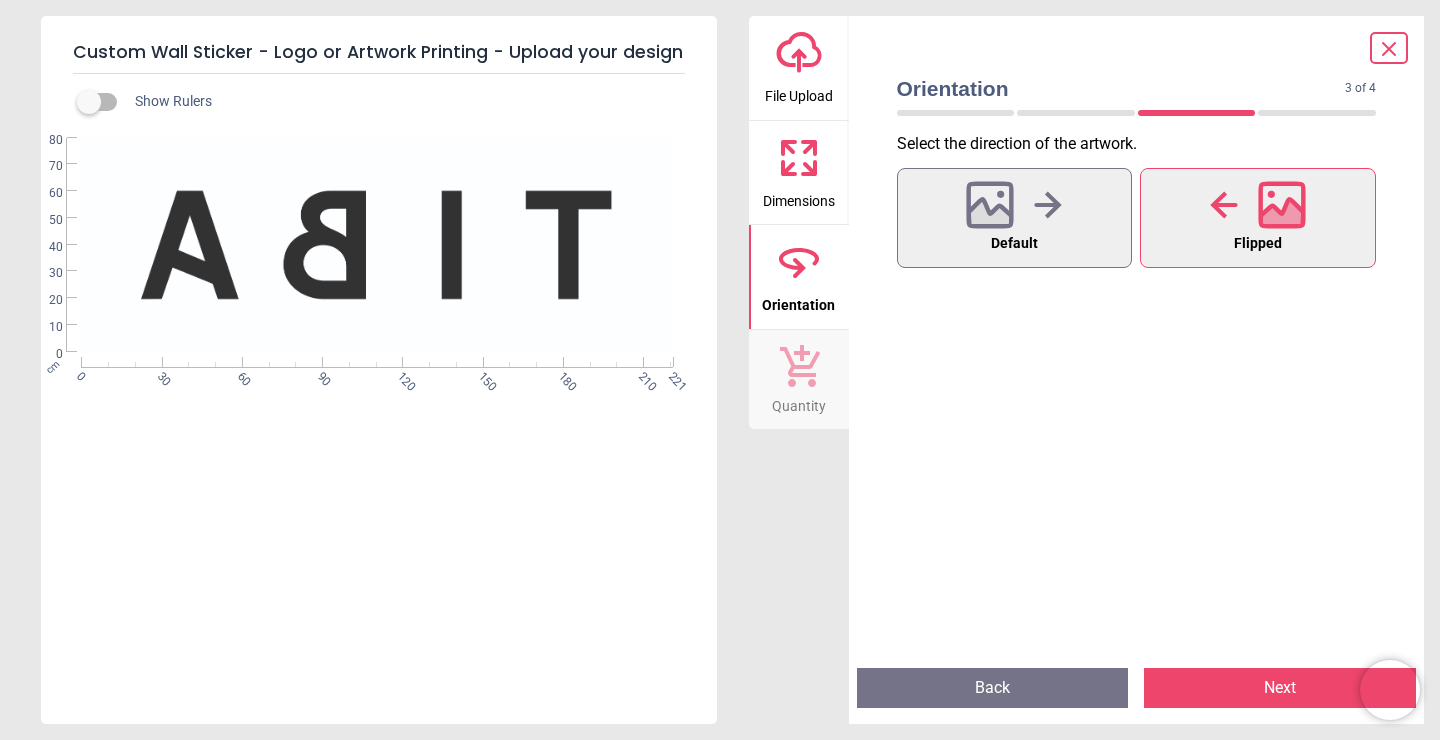 click 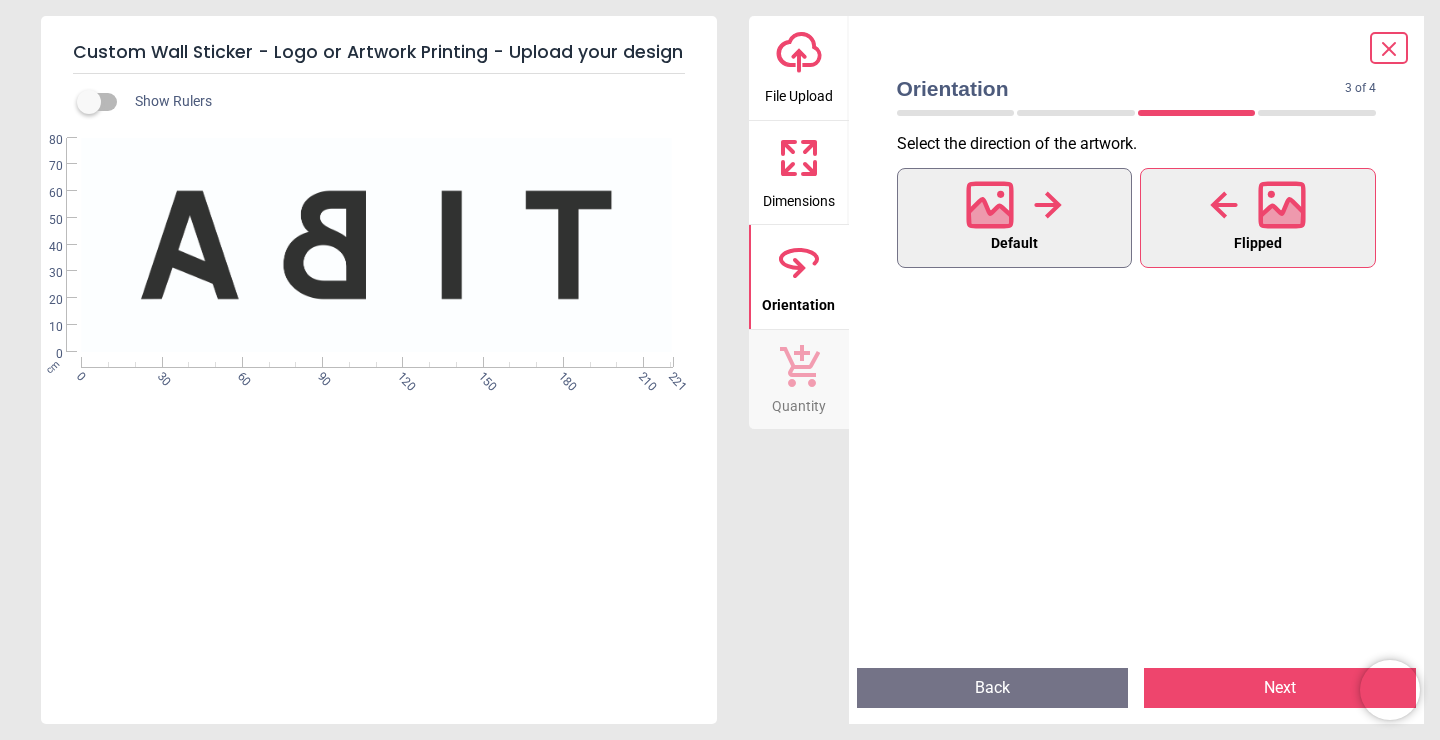 click 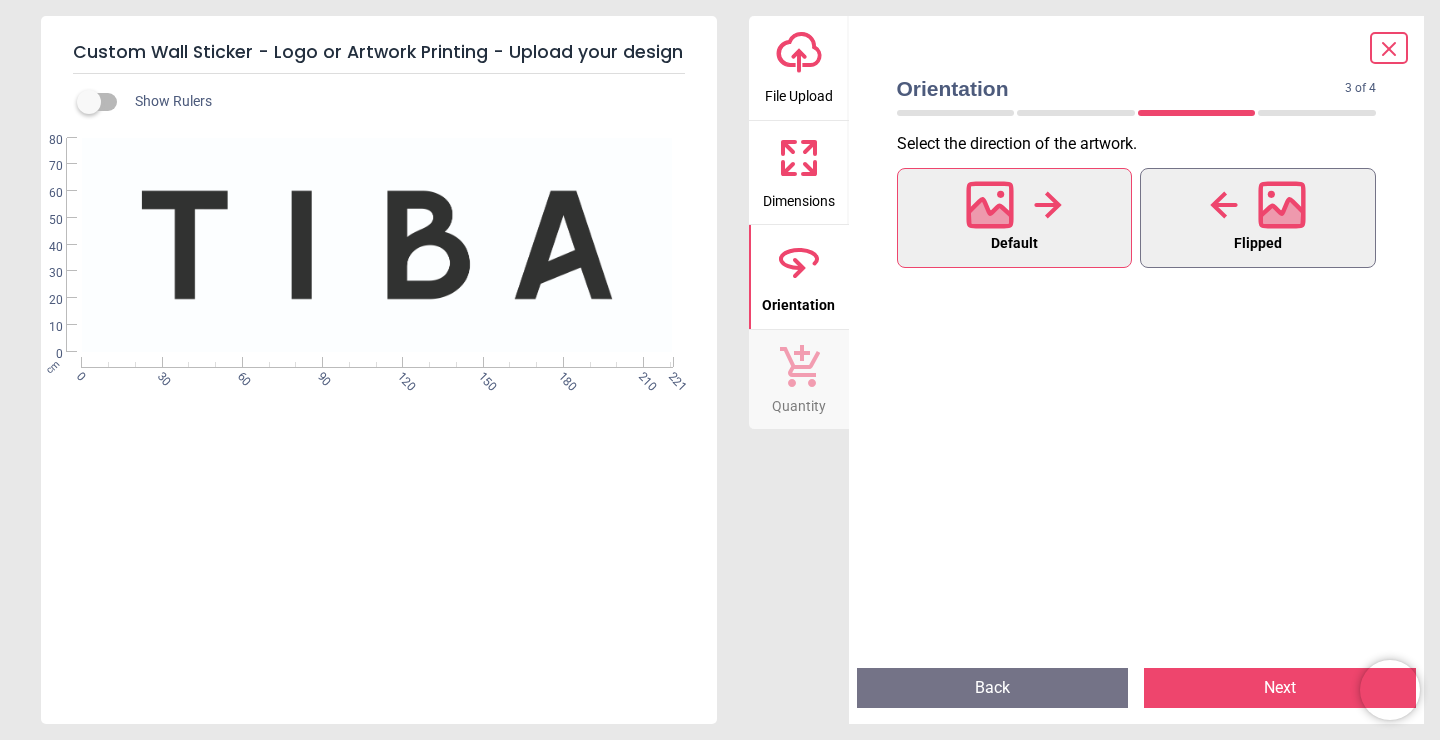 click 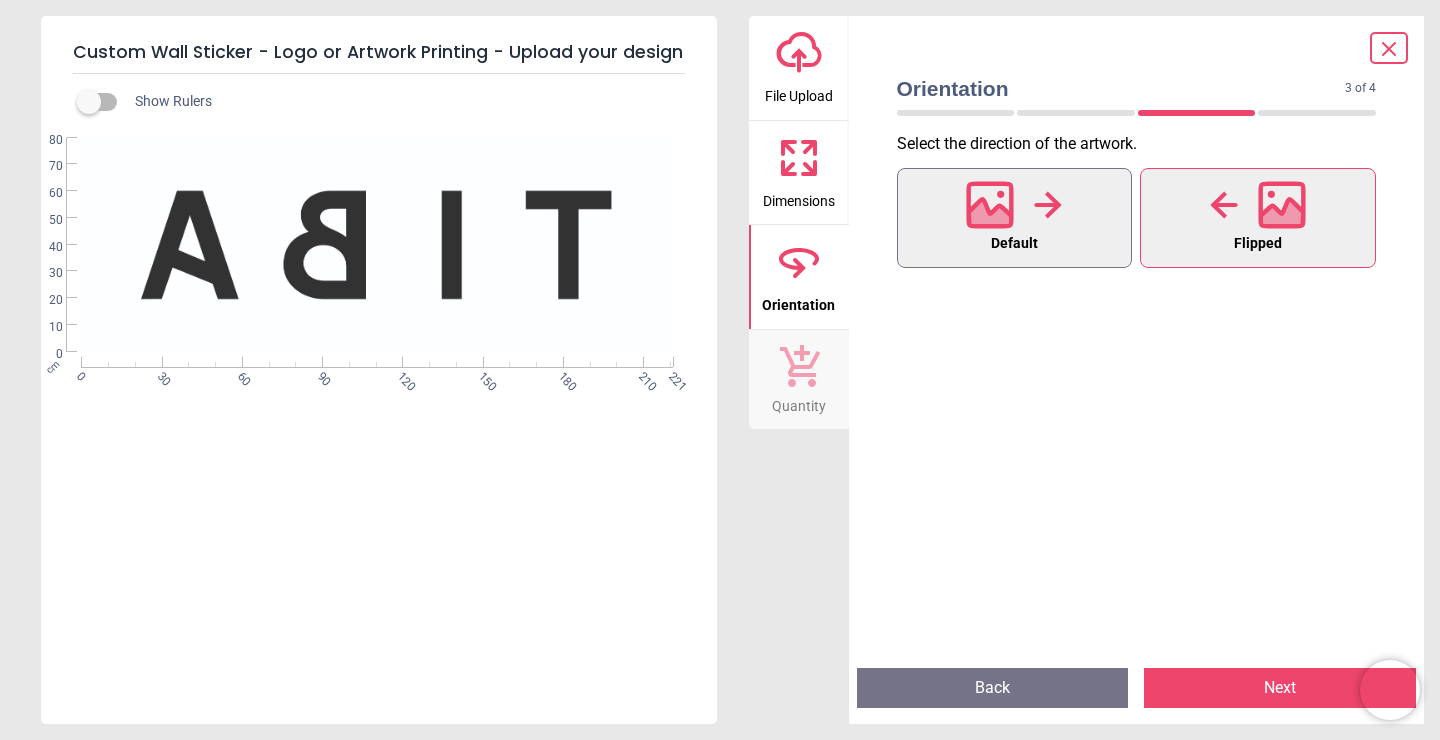 click at bounding box center (1014, 205) 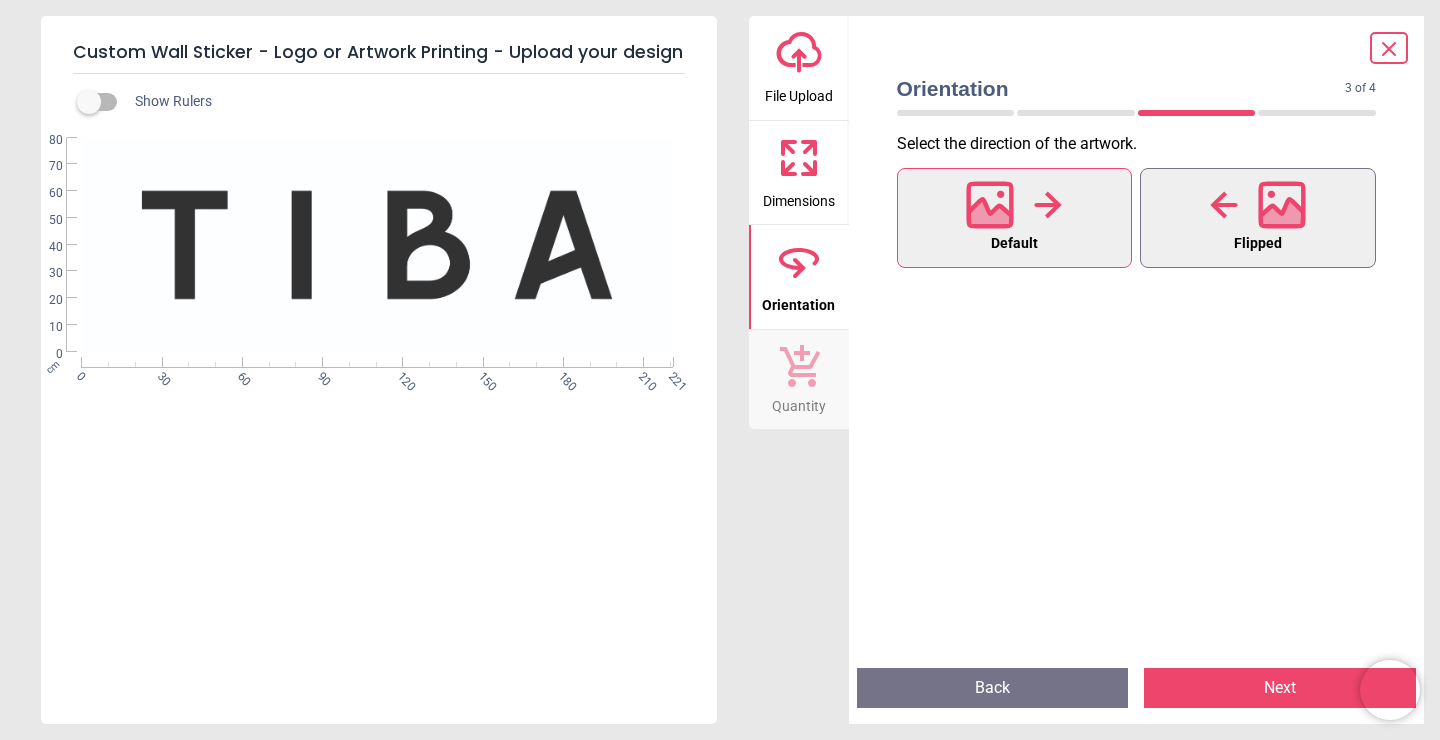 click 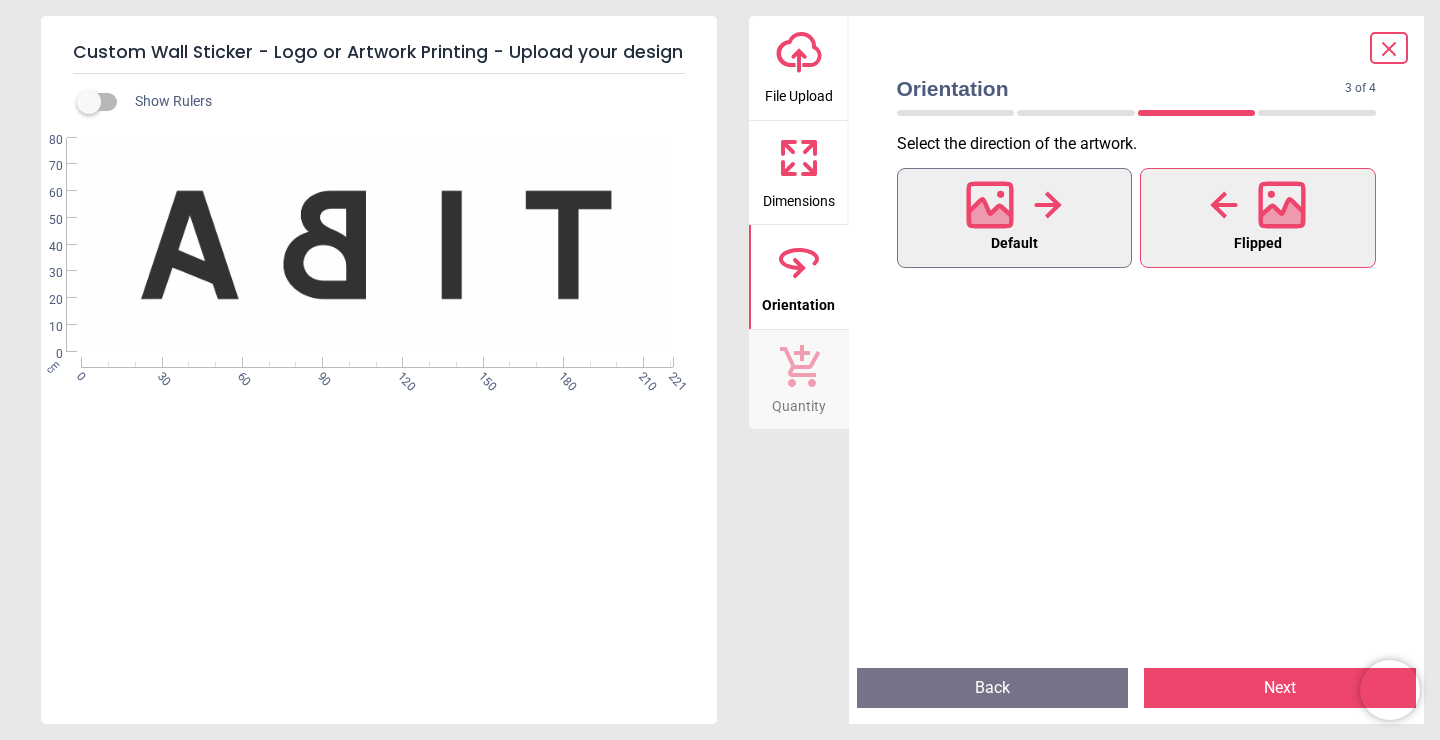 click on "Default" at bounding box center [1015, 218] 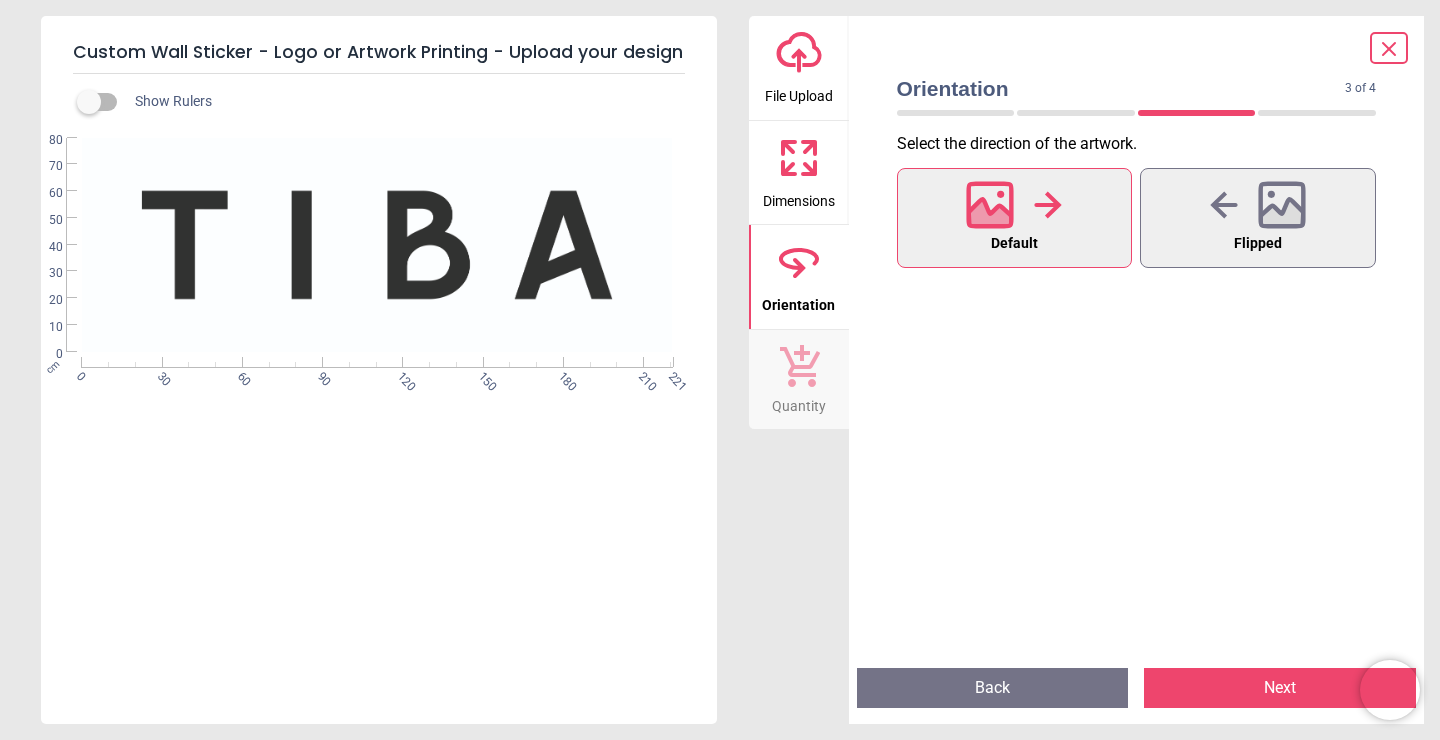 click 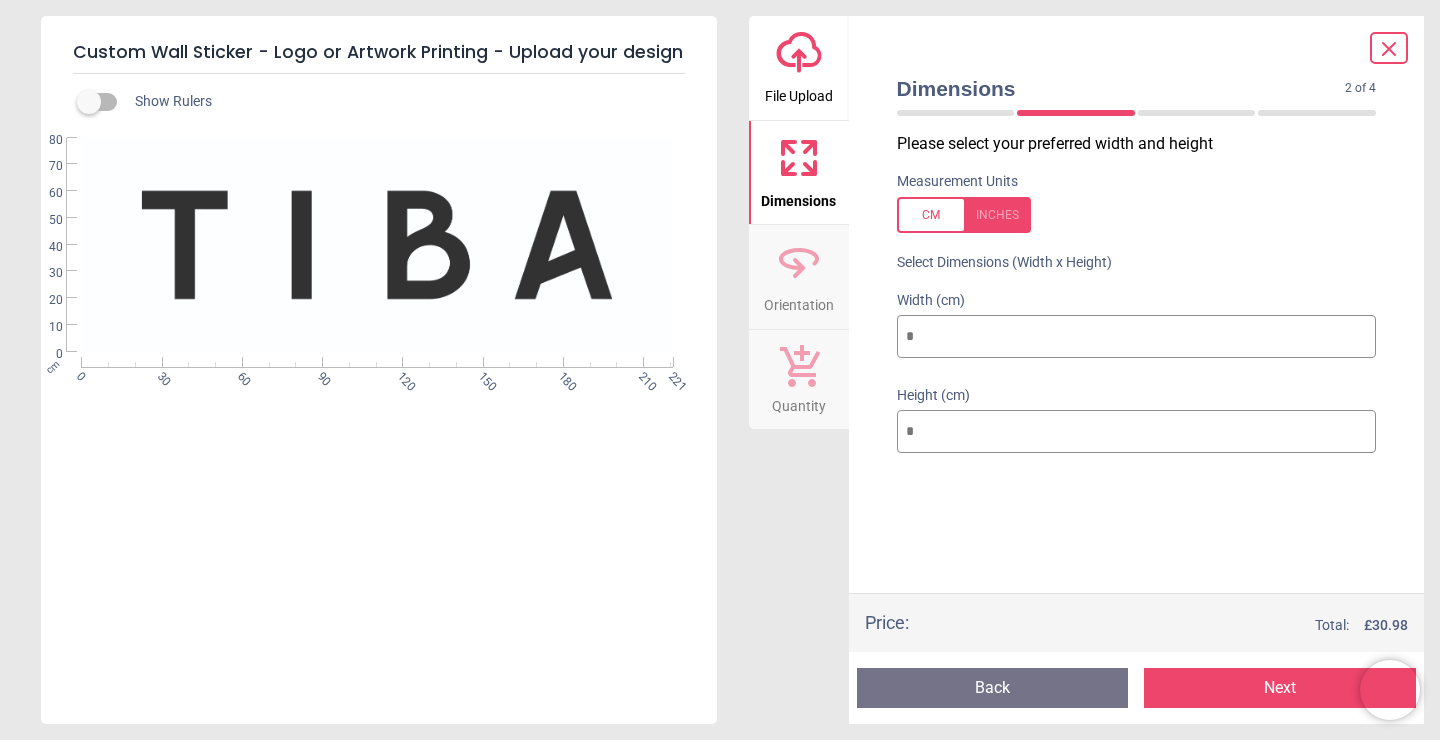 click on "***" at bounding box center (1137, 337) 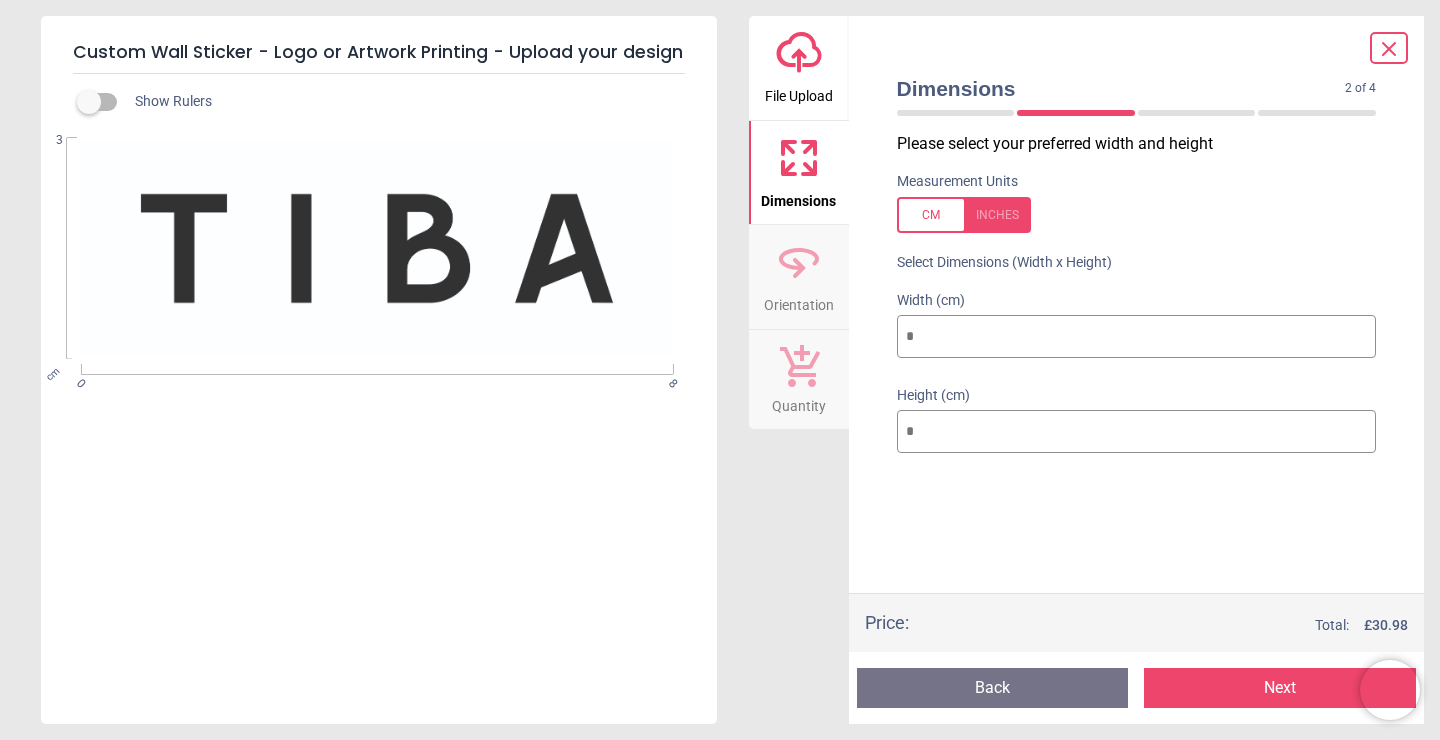 type on "**" 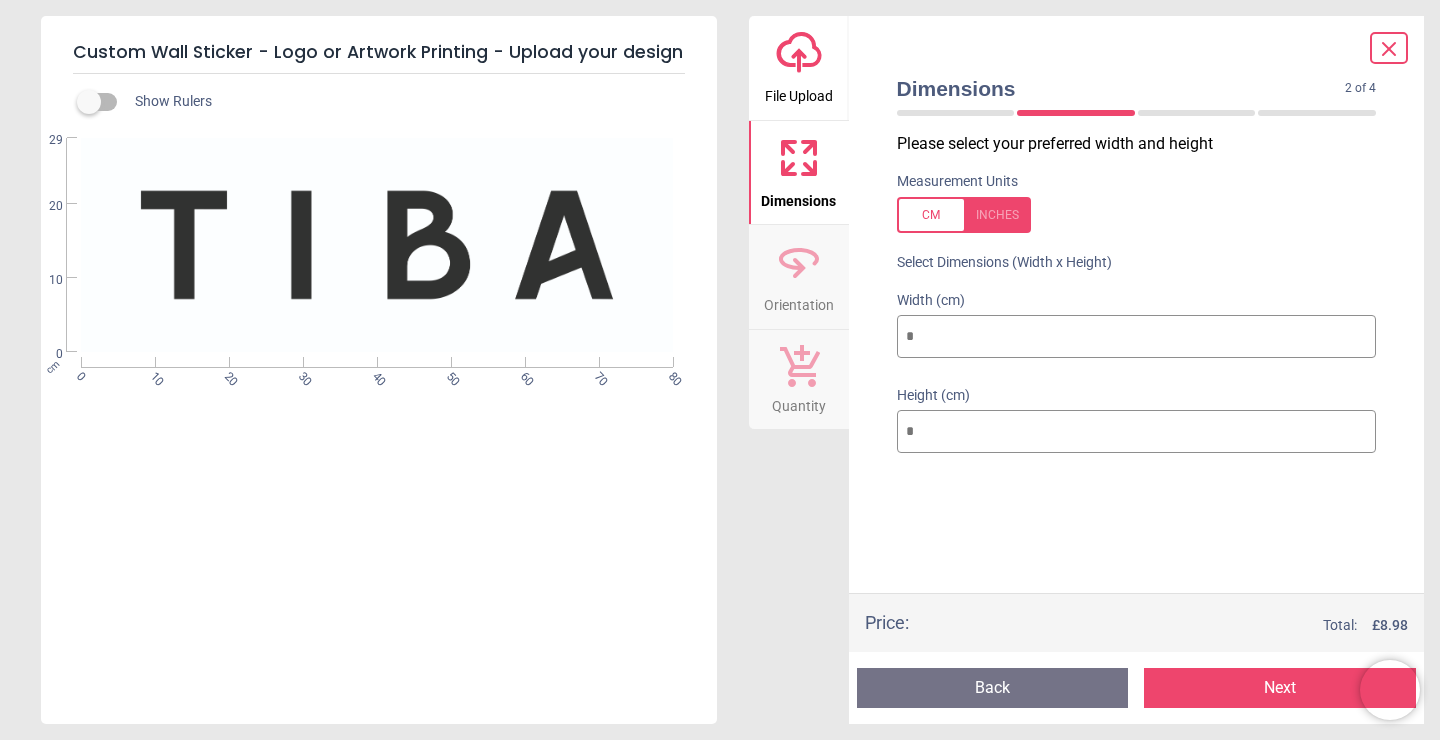 type on "***" 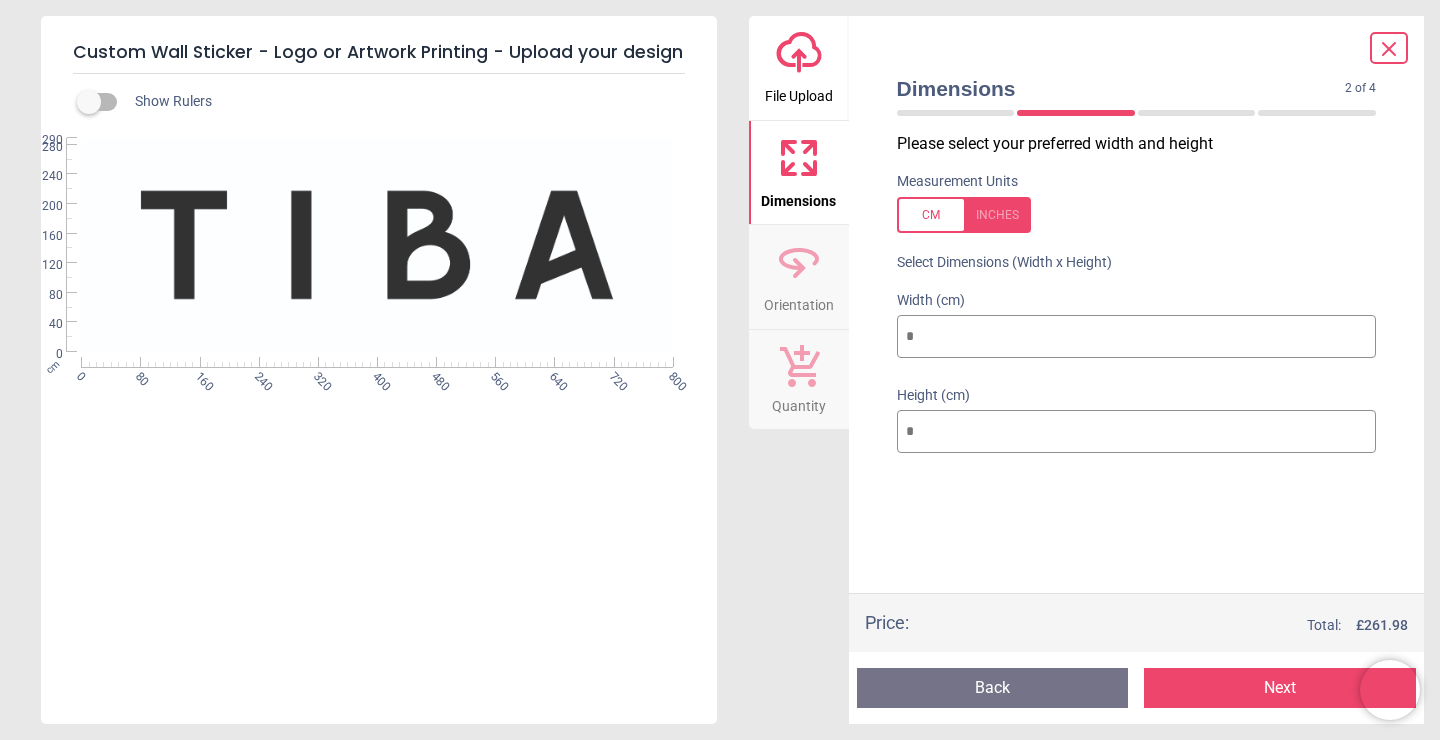 click on "***" at bounding box center (1137, 432) 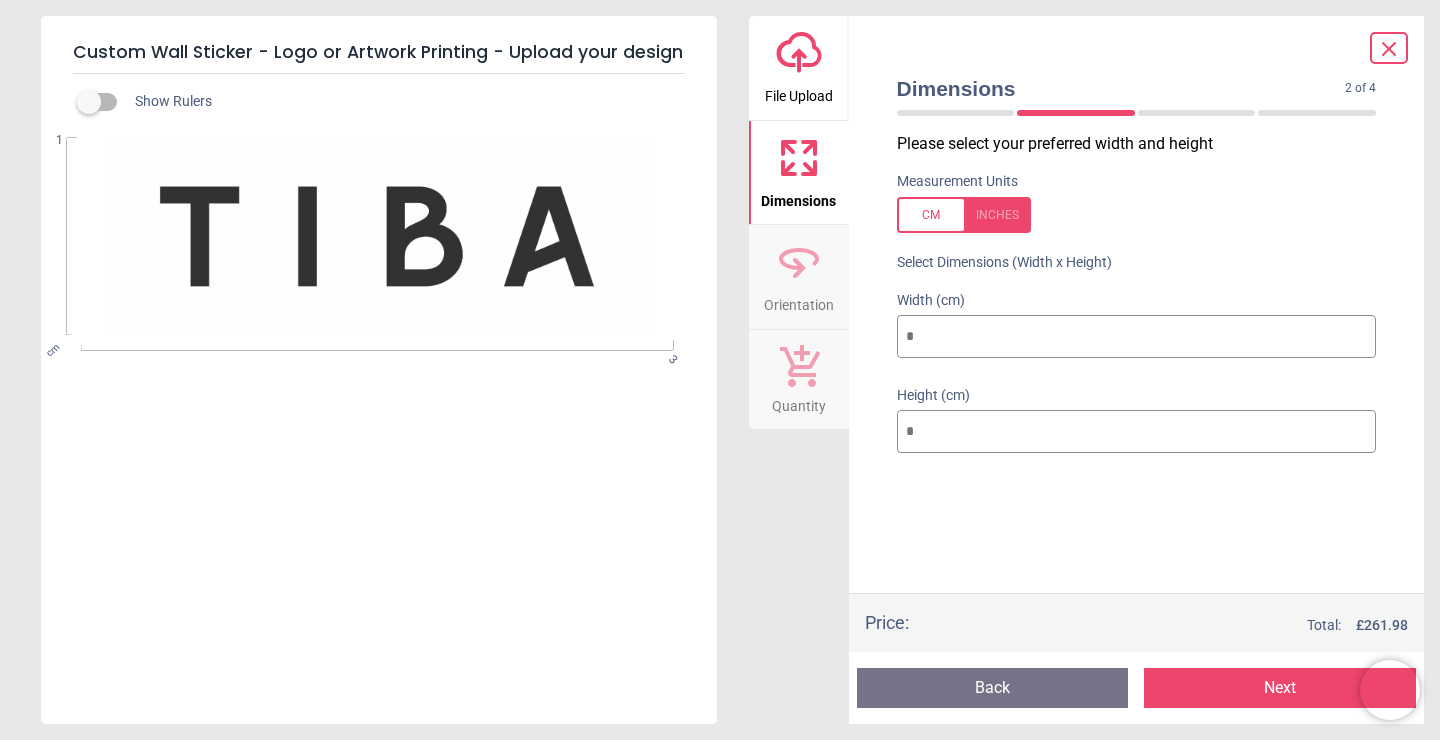 type on "**" 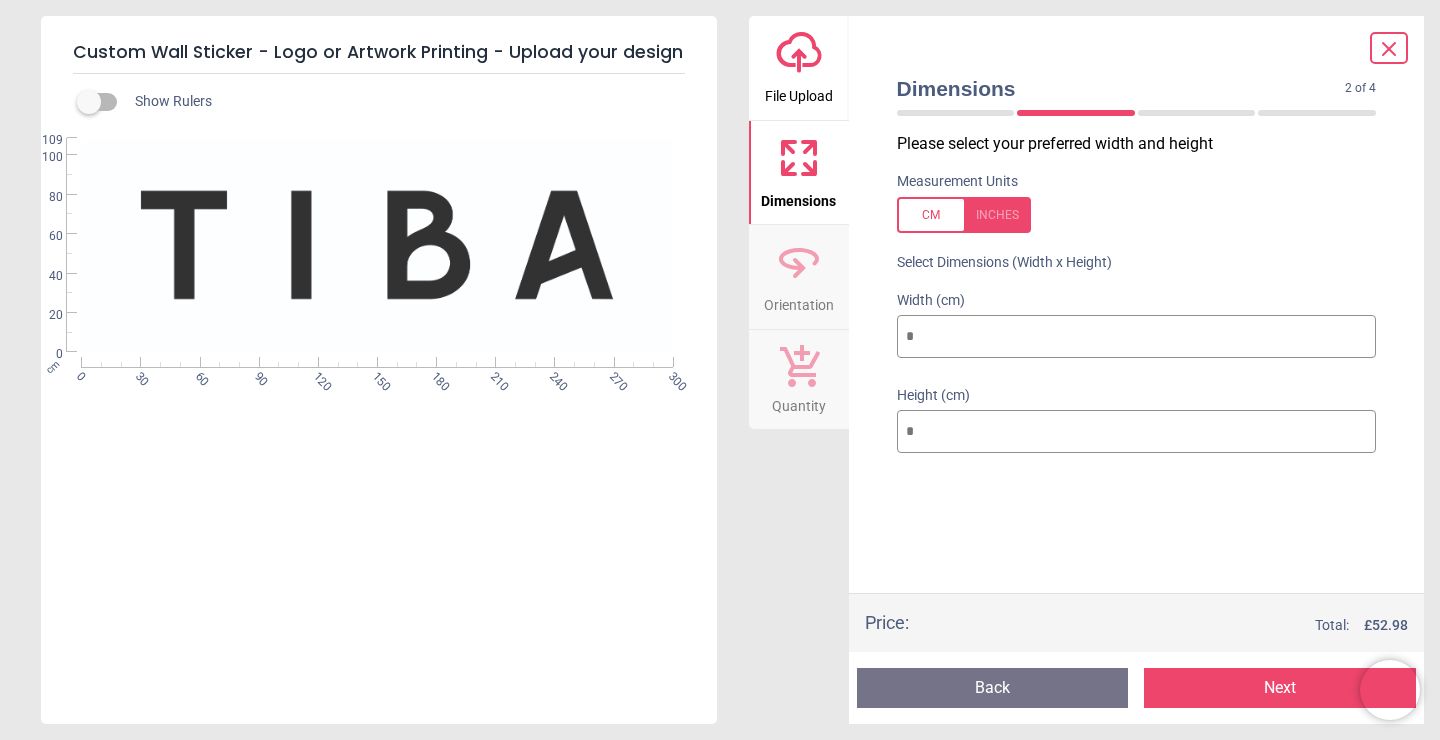 type on "***" 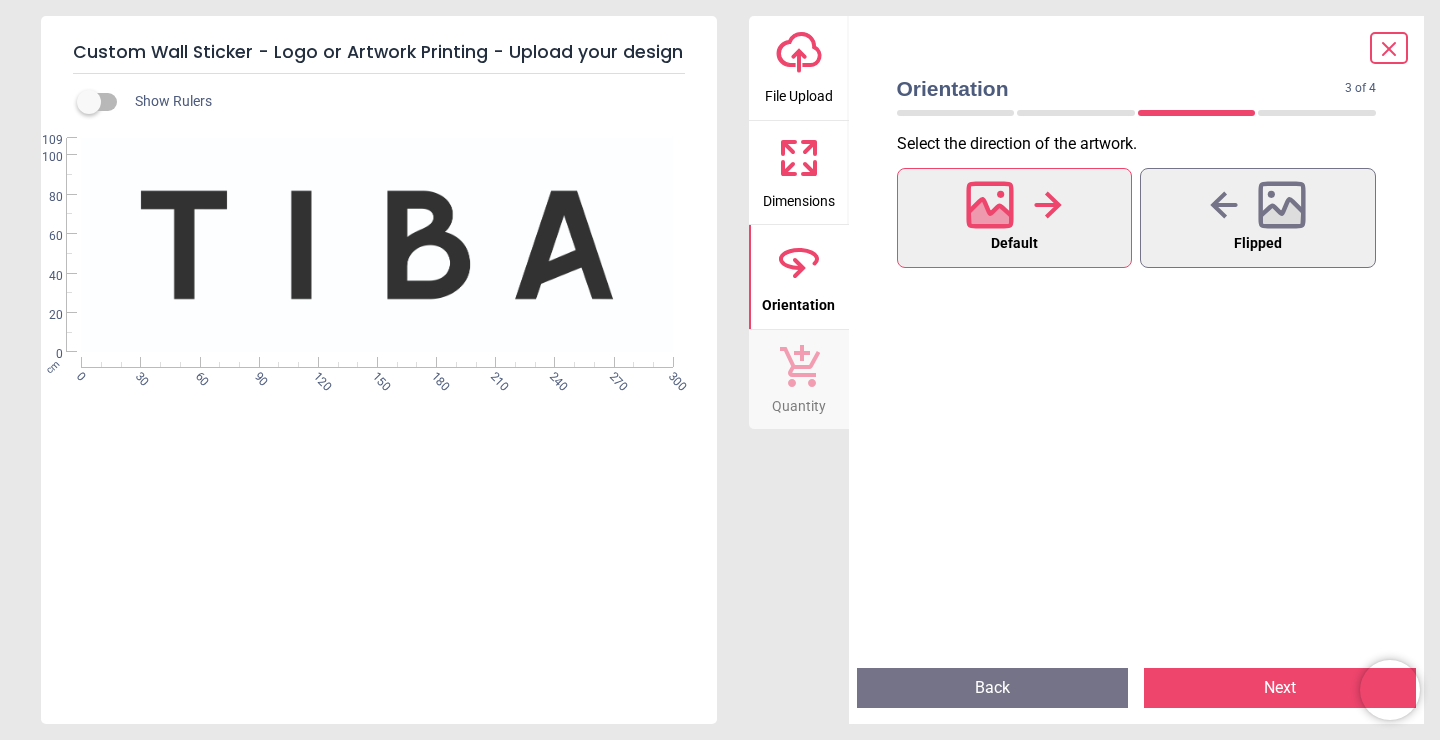 click on "Next" at bounding box center [1280, 688] 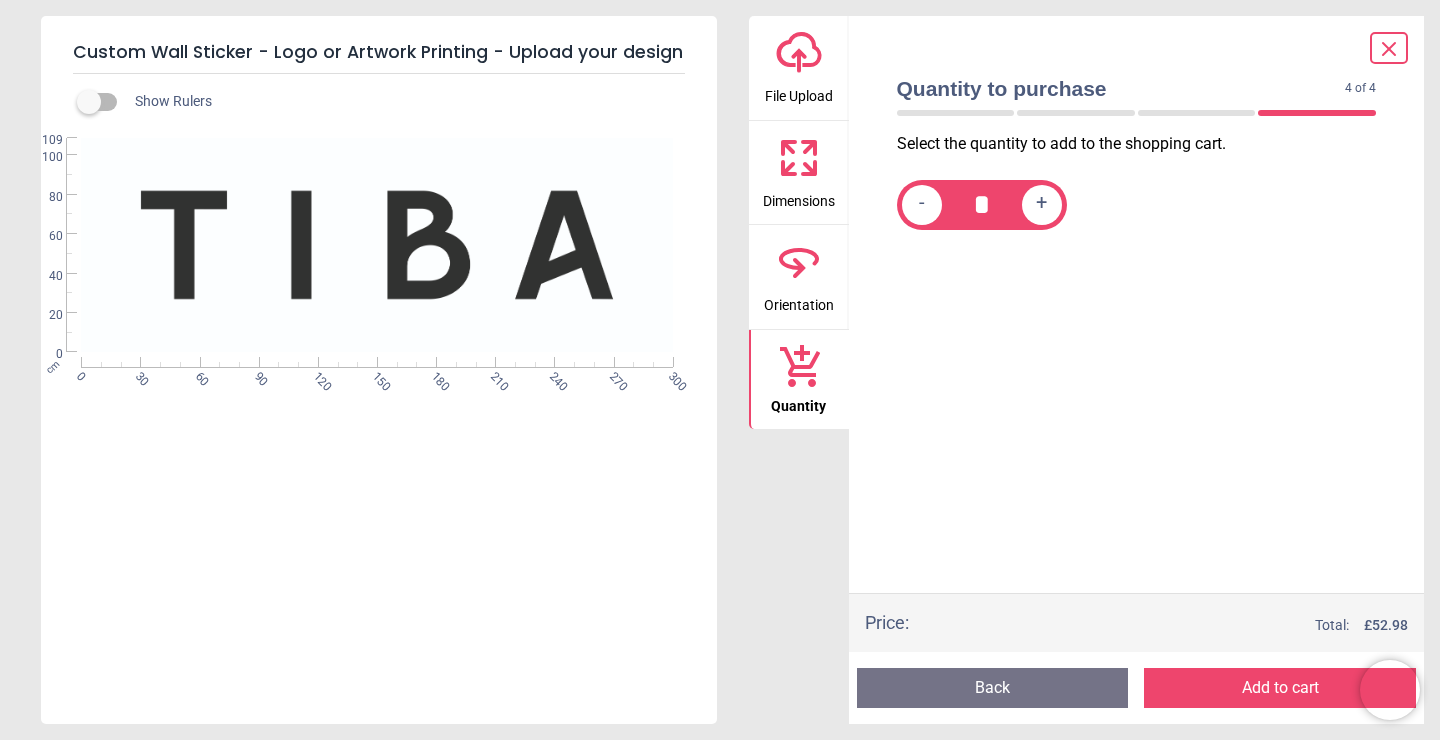 click on "Add to cart" at bounding box center [1280, 688] 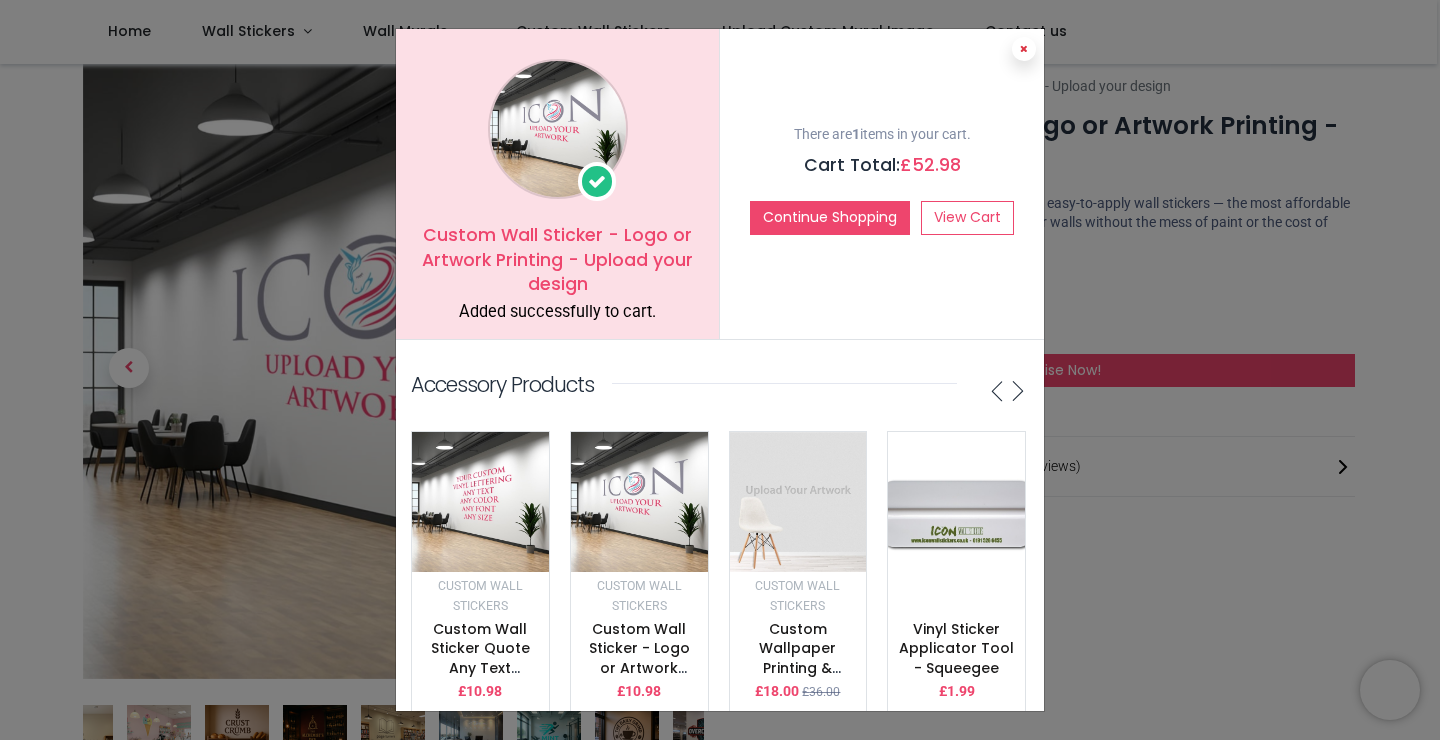 click at bounding box center [1024, 49] 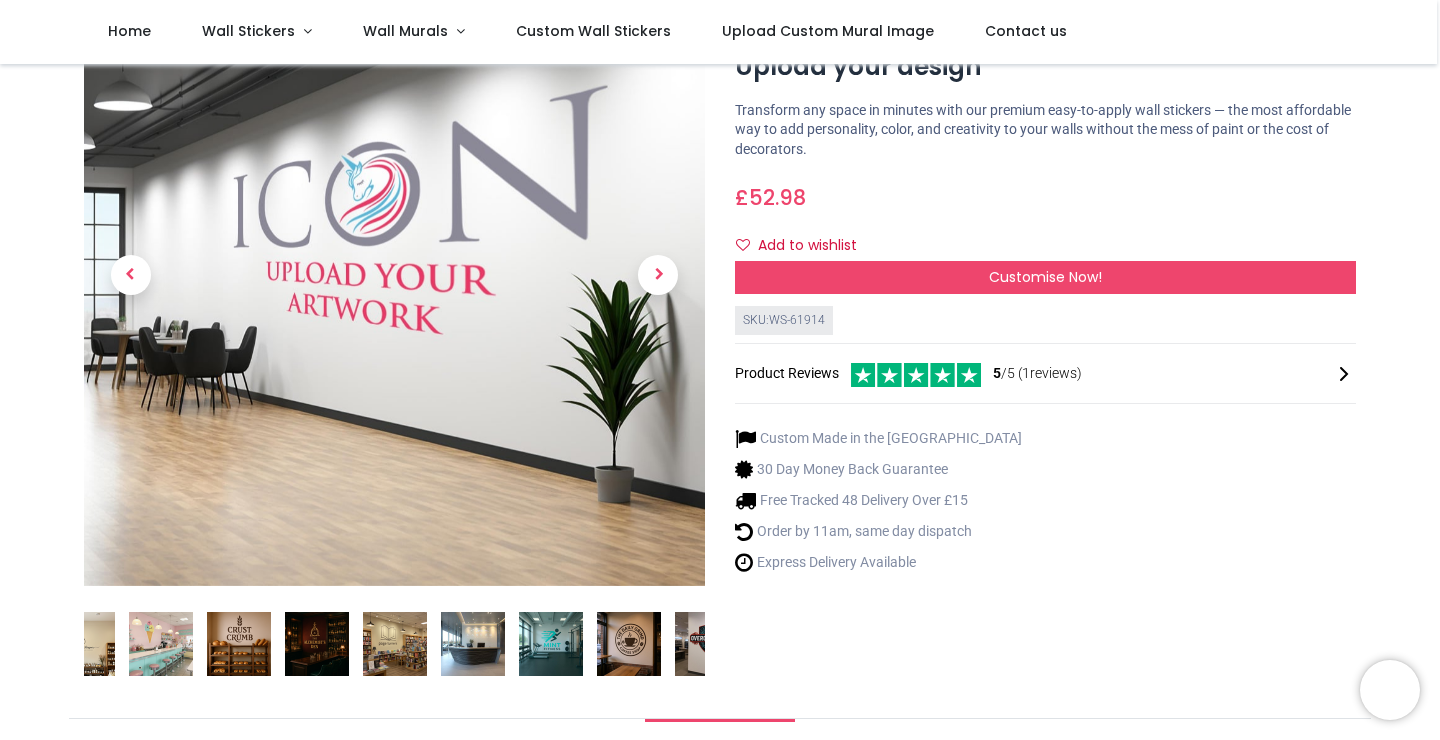 scroll, scrollTop: 133, scrollLeft: 0, axis: vertical 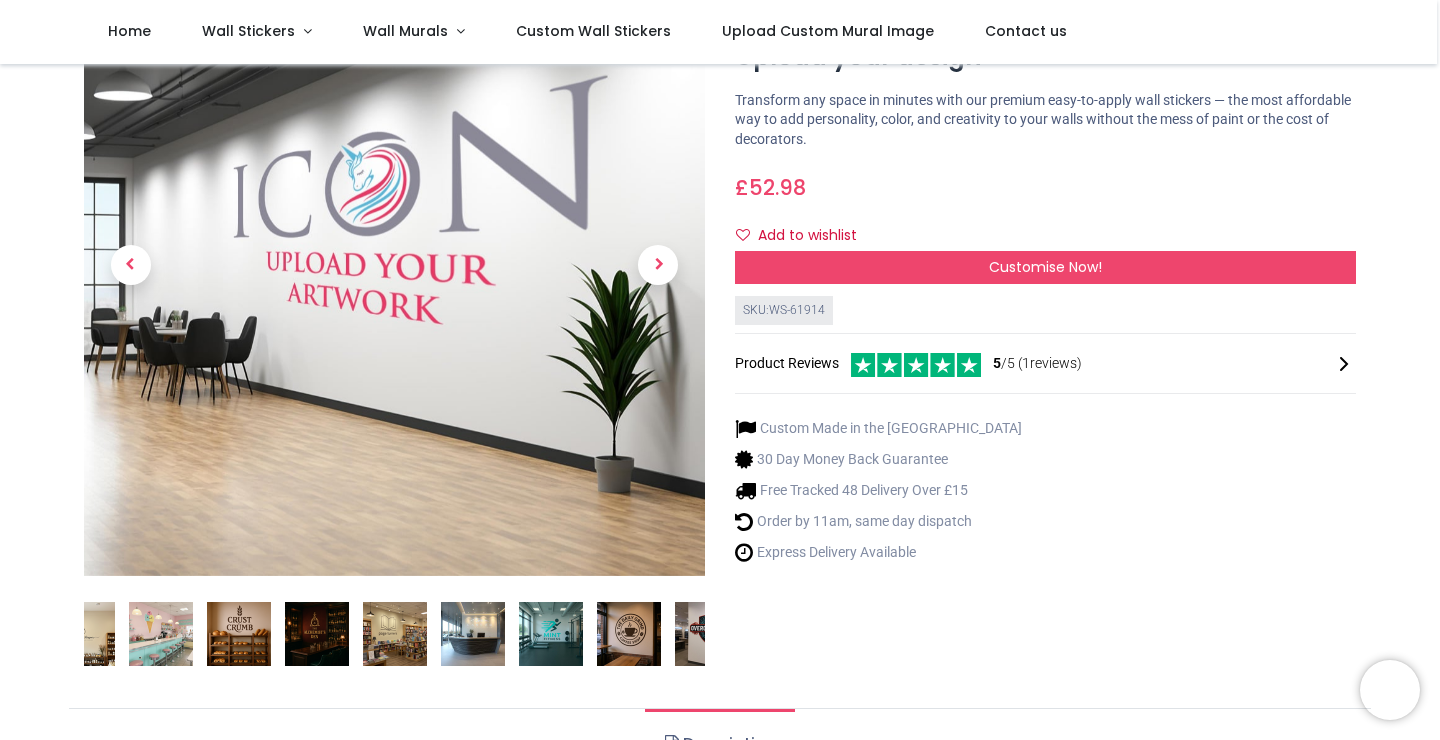 click at bounding box center [473, 634] 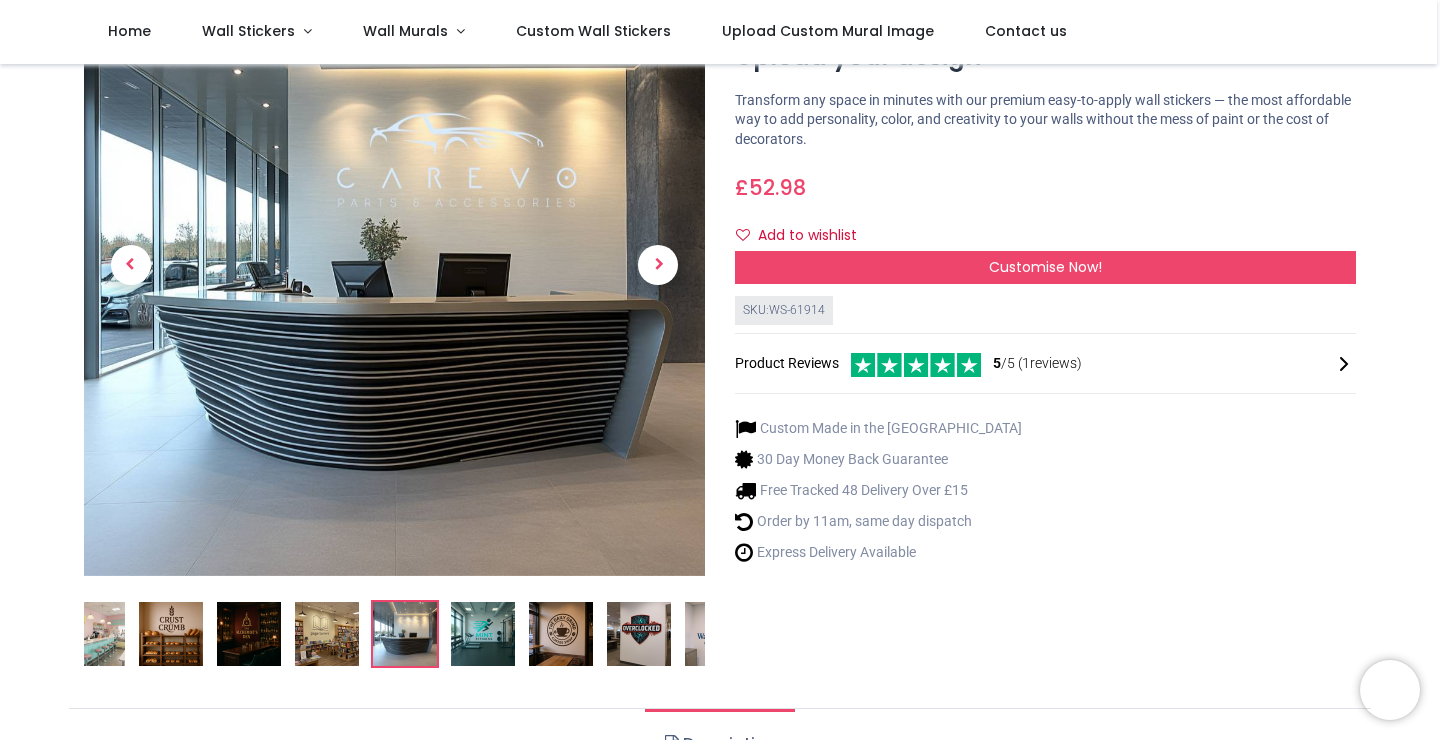 click at bounding box center (483, 634) 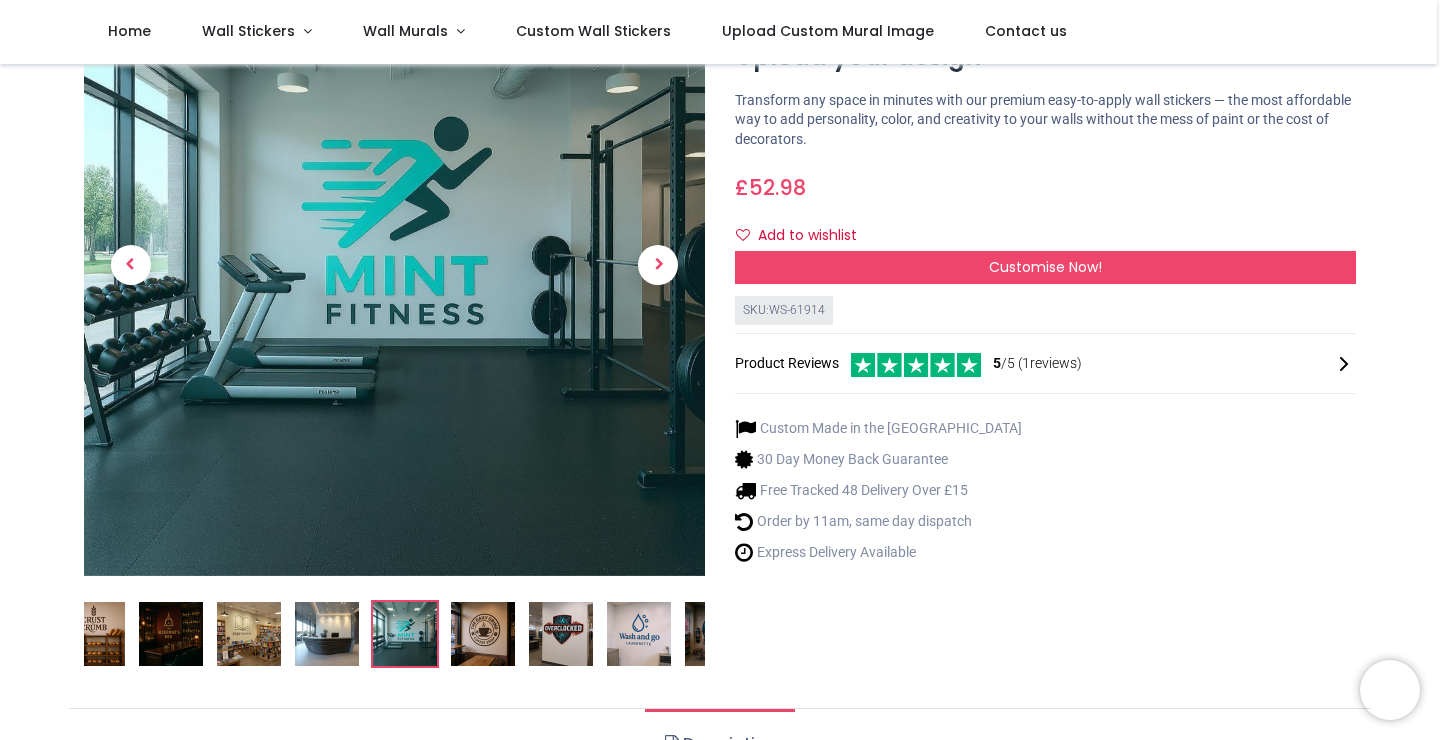 click at bounding box center [483, 634] 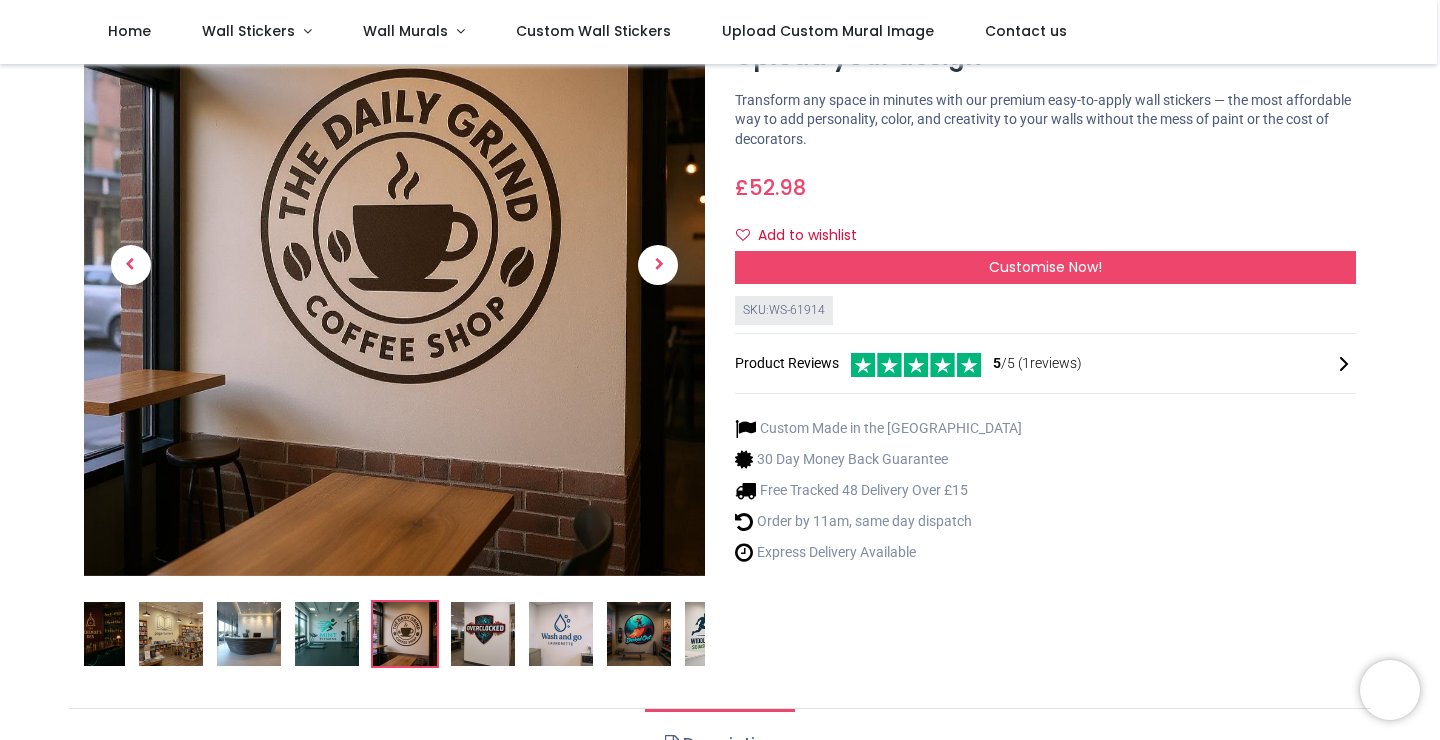 click at bounding box center (483, 634) 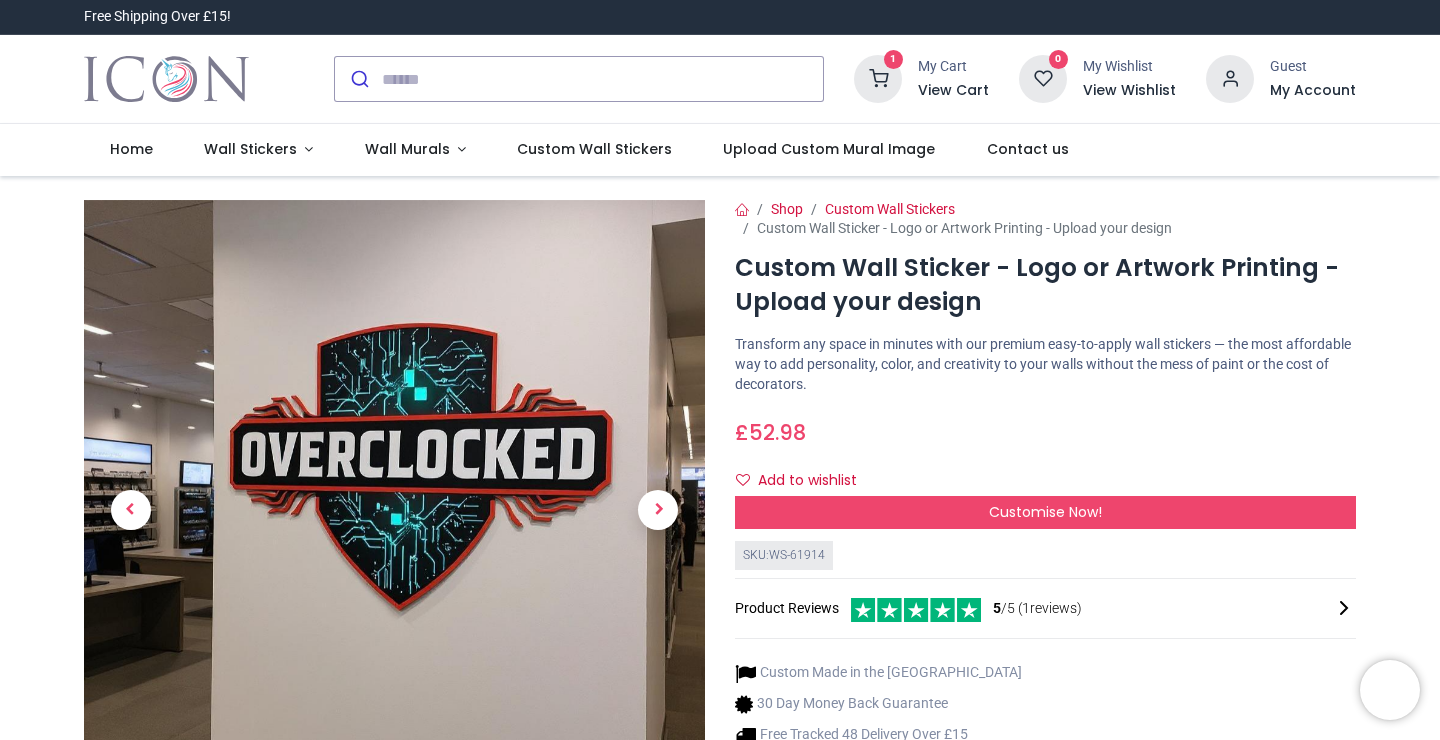 scroll, scrollTop: 0, scrollLeft: 0, axis: both 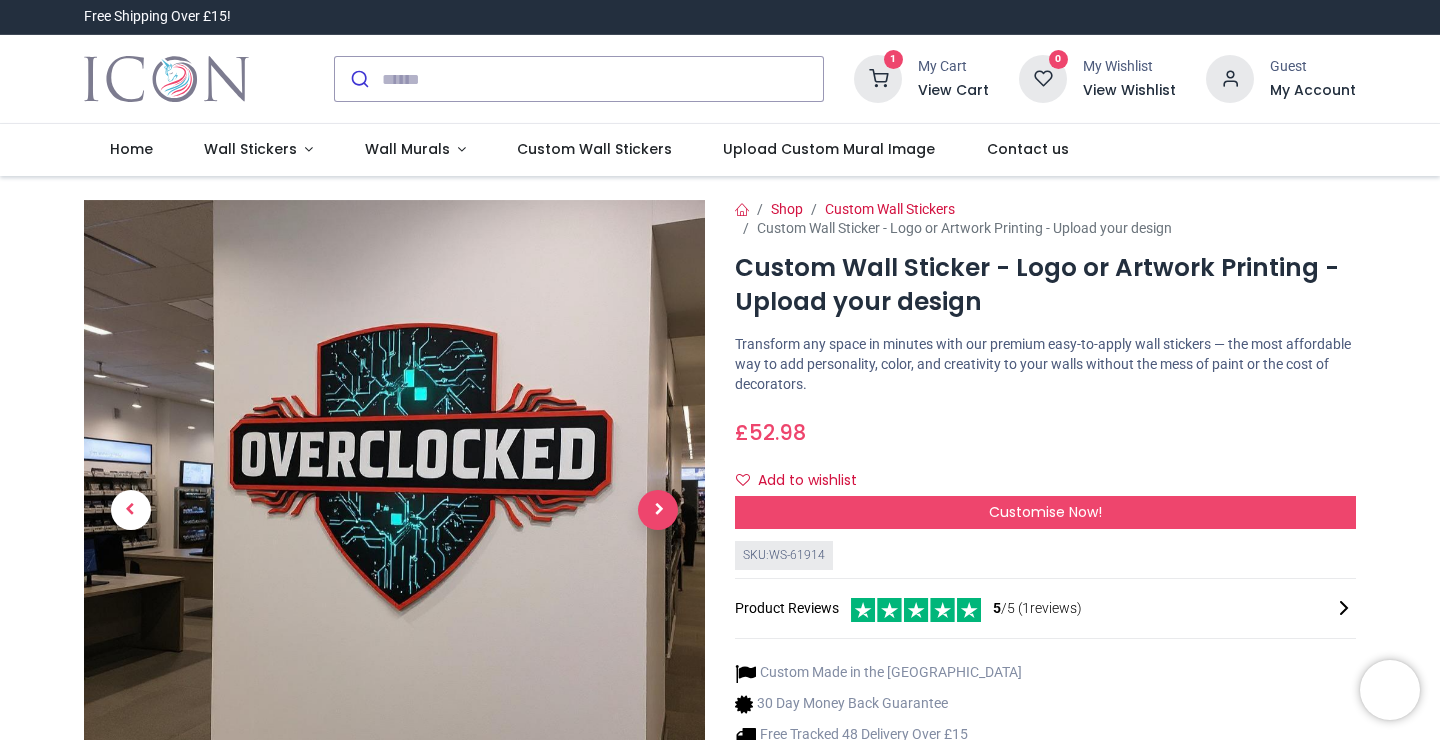 click at bounding box center [658, 510] 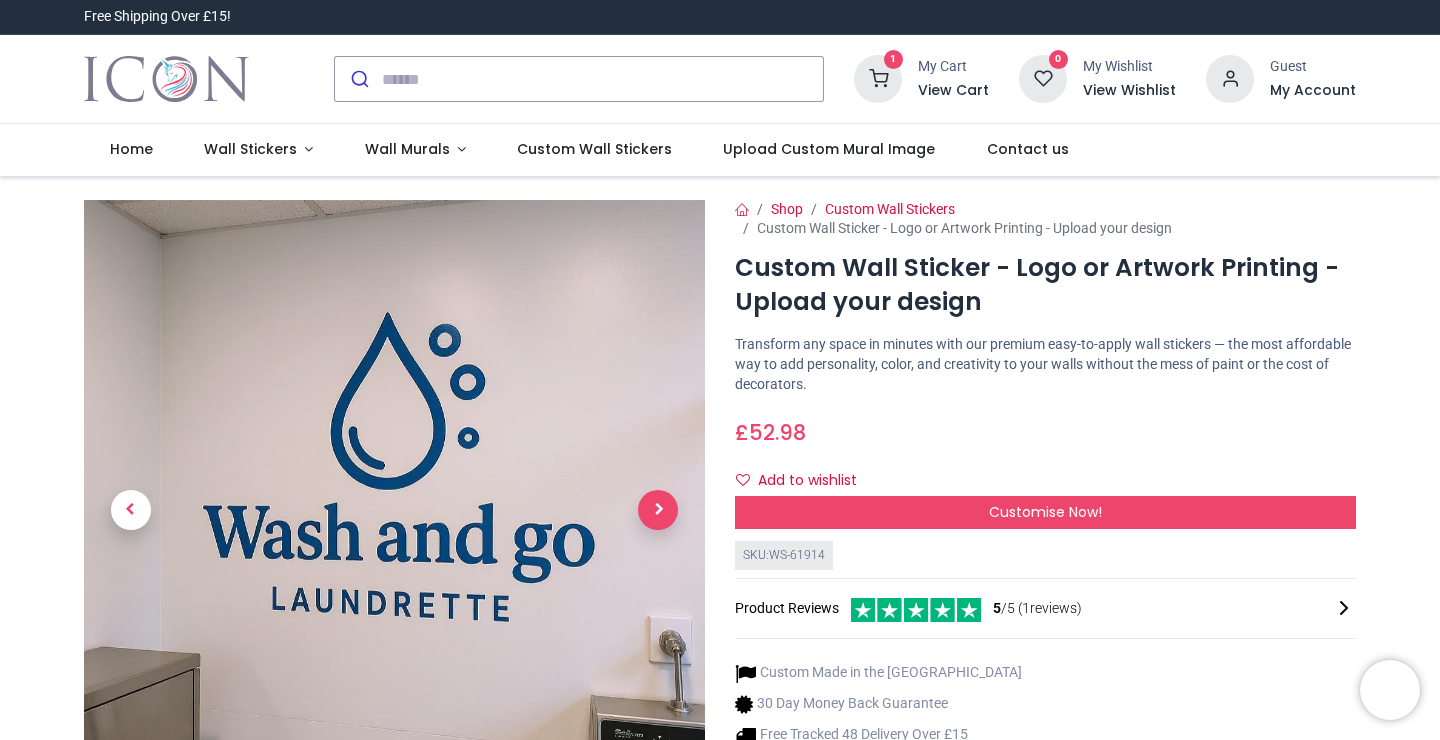 click at bounding box center [658, 510] 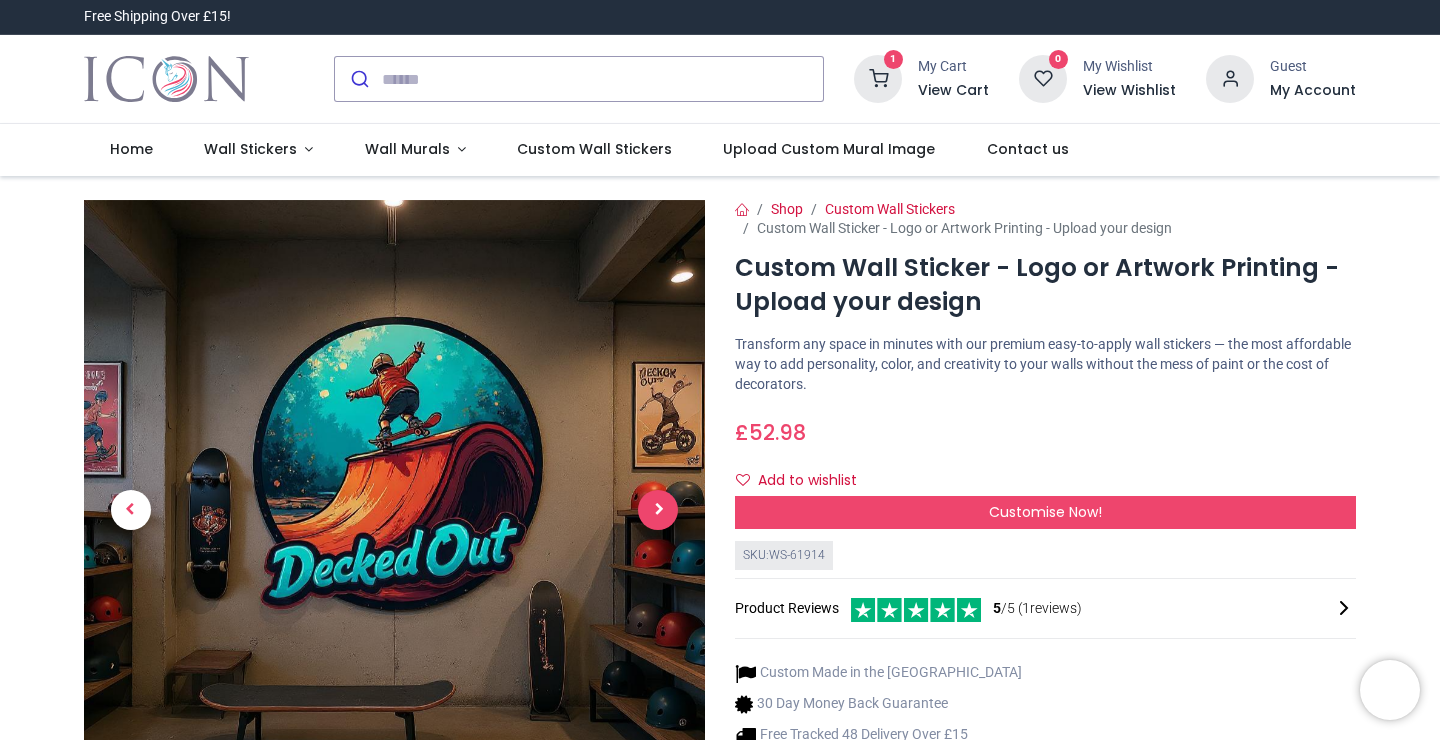 click at bounding box center (658, 510) 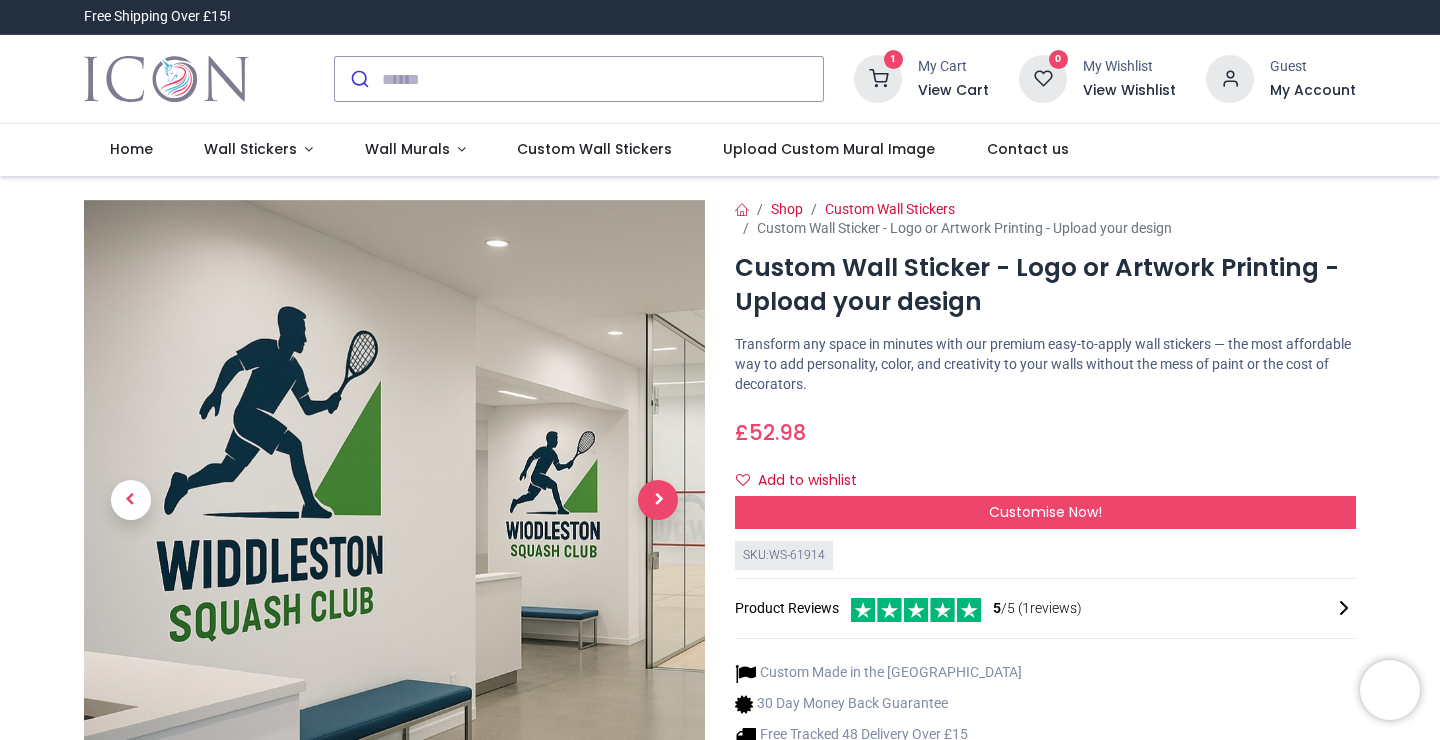 click at bounding box center [658, 500] 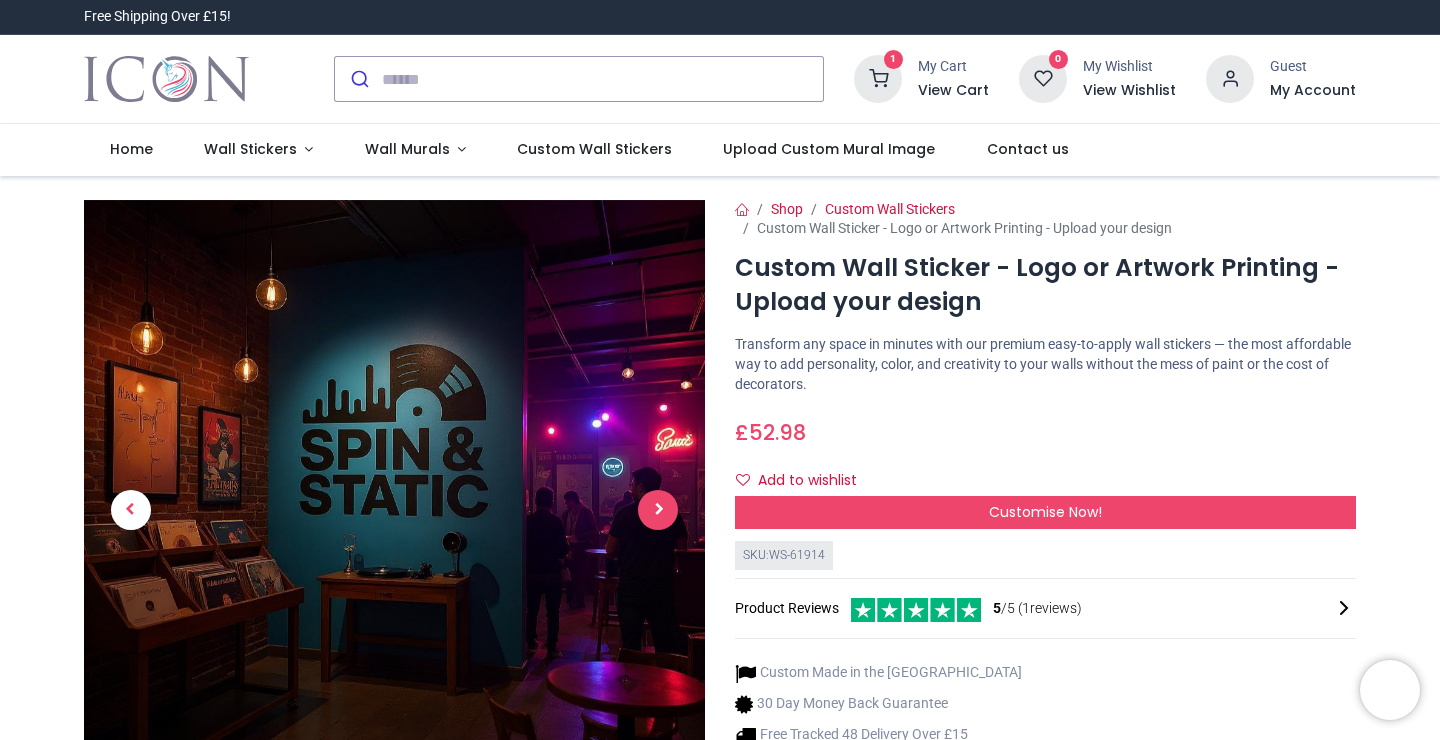 click at bounding box center (658, 510) 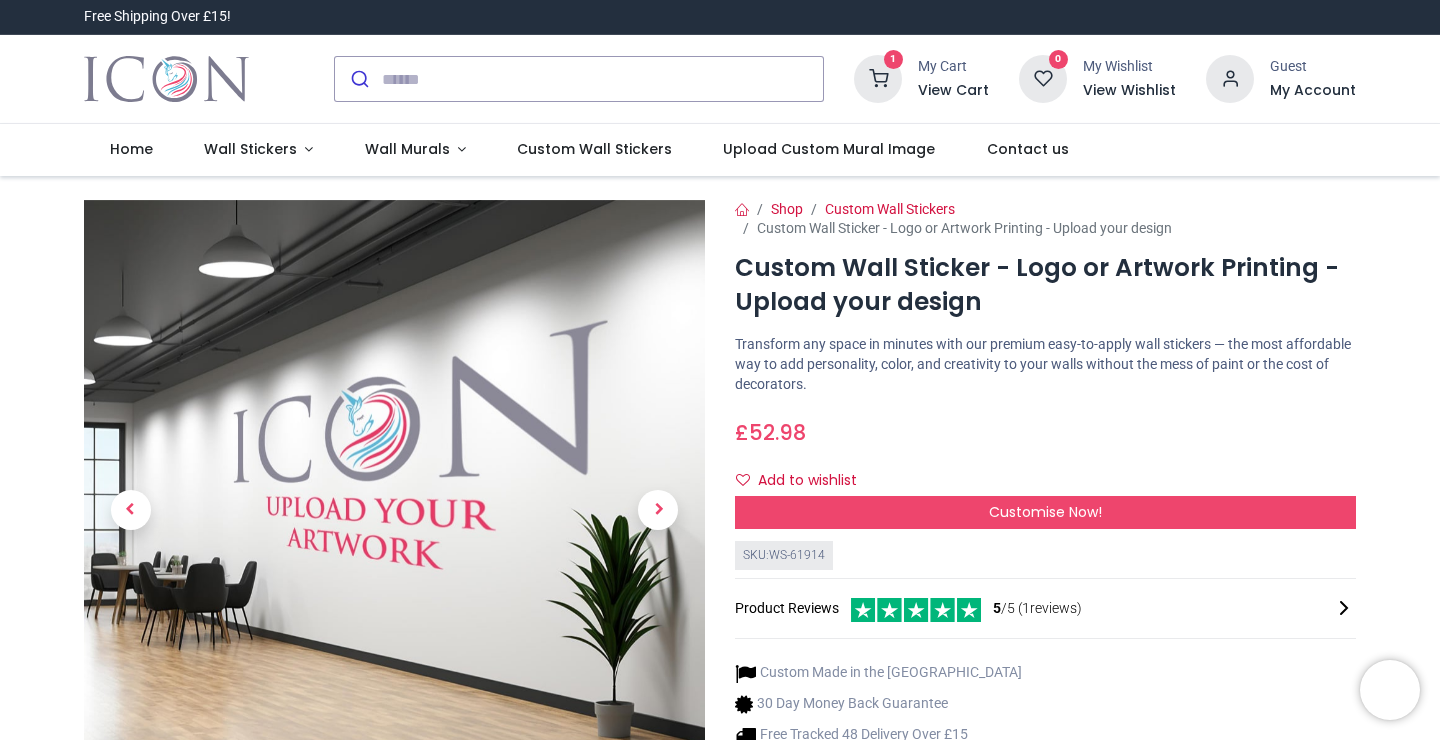 scroll, scrollTop: 0, scrollLeft: 0, axis: both 